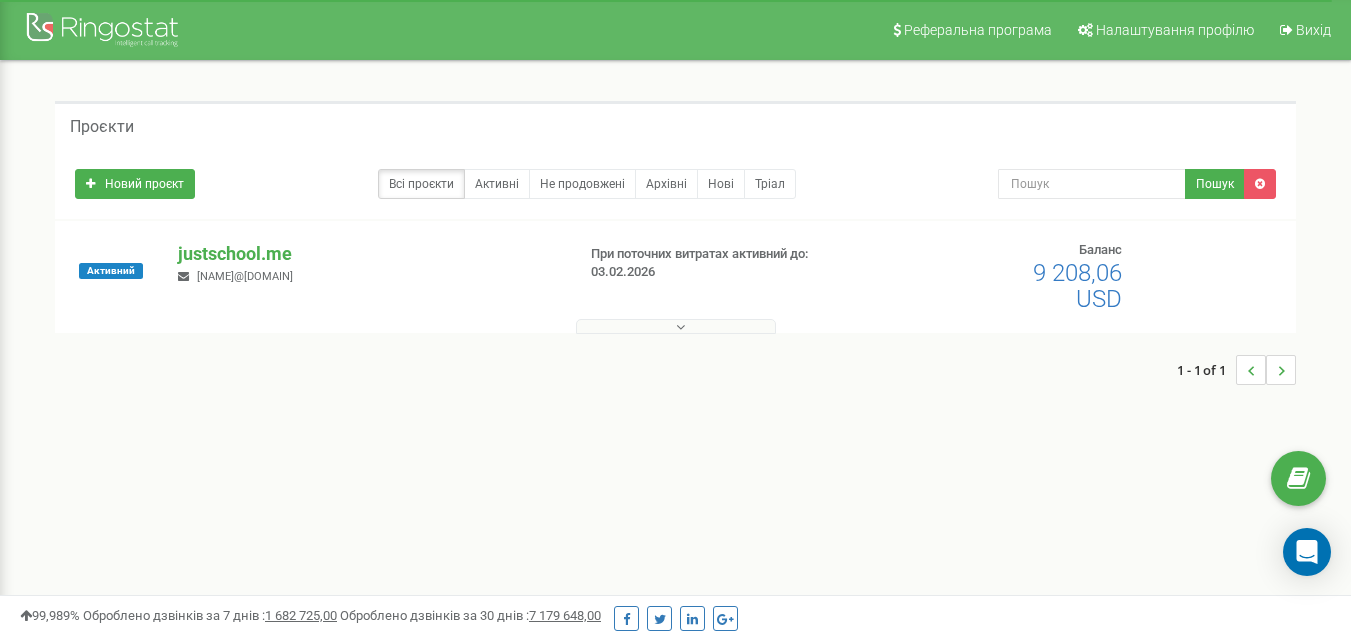 scroll, scrollTop: 0, scrollLeft: 0, axis: both 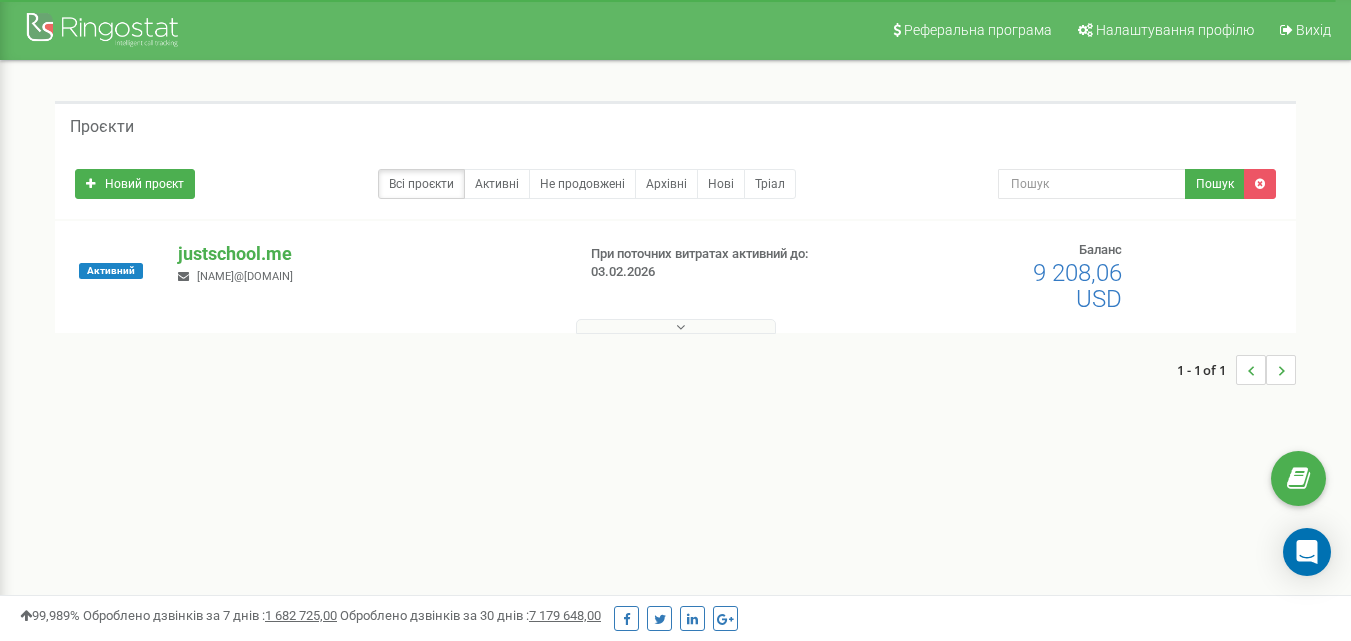 click at bounding box center [680, 327] 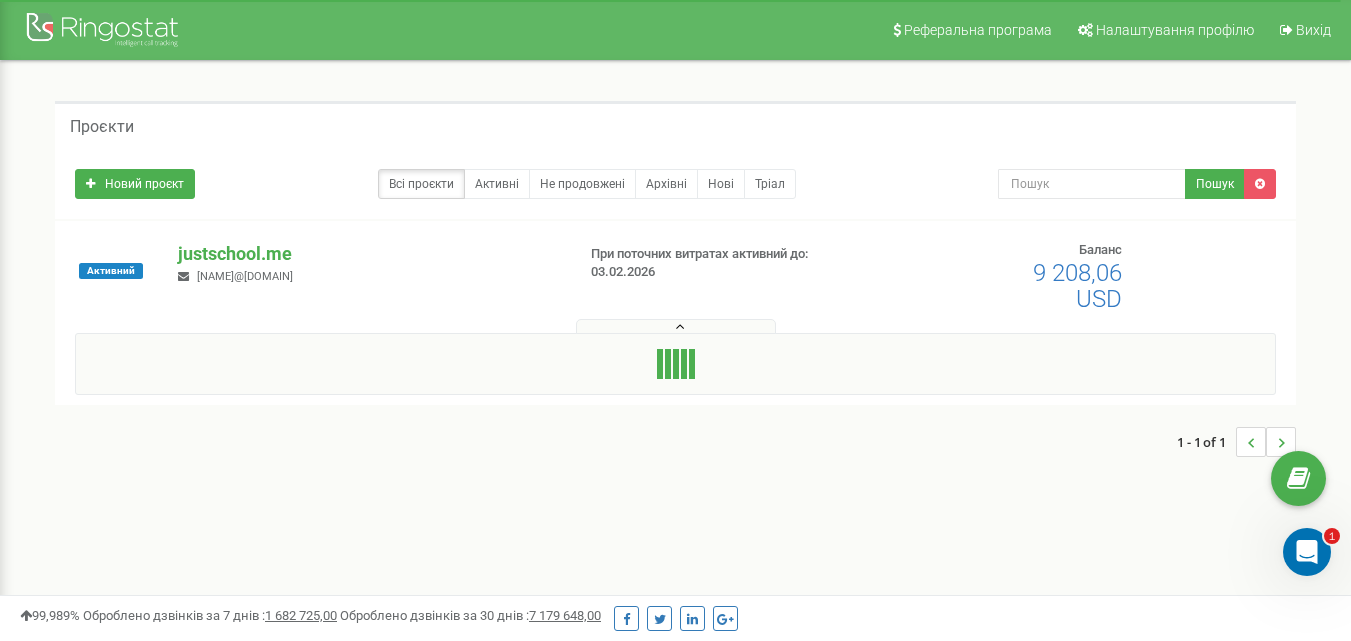 scroll, scrollTop: 0, scrollLeft: 0, axis: both 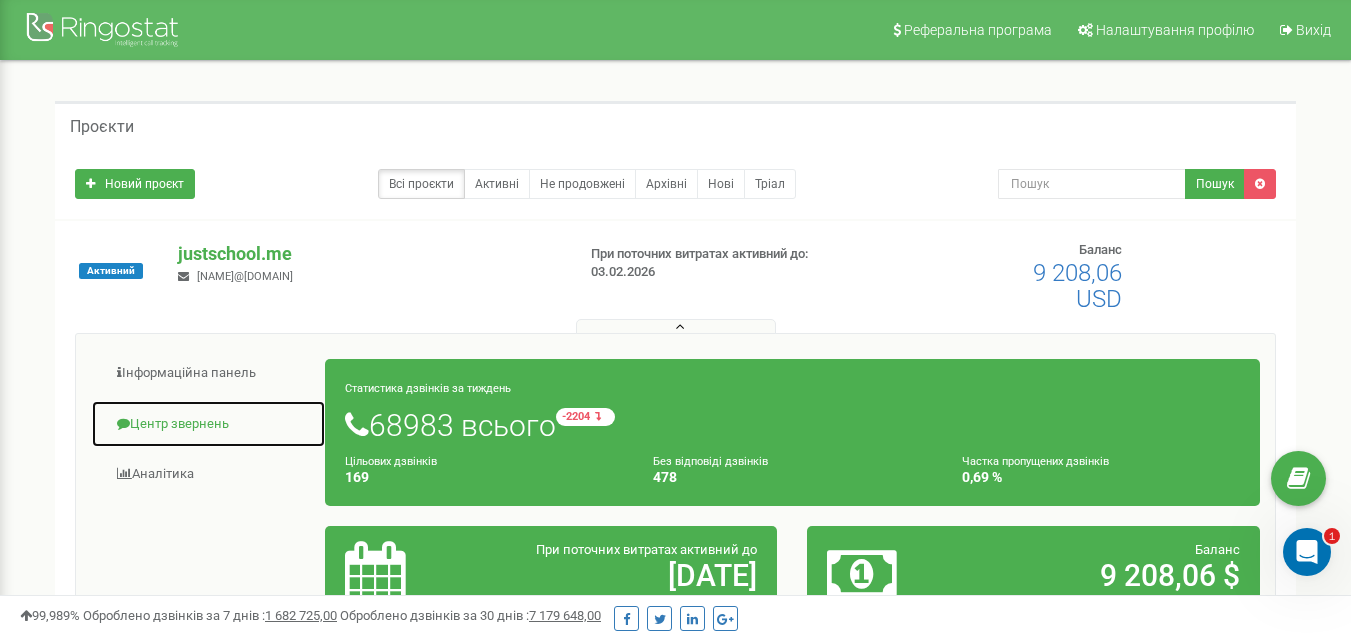 click on "Центр звернень" at bounding box center [208, 424] 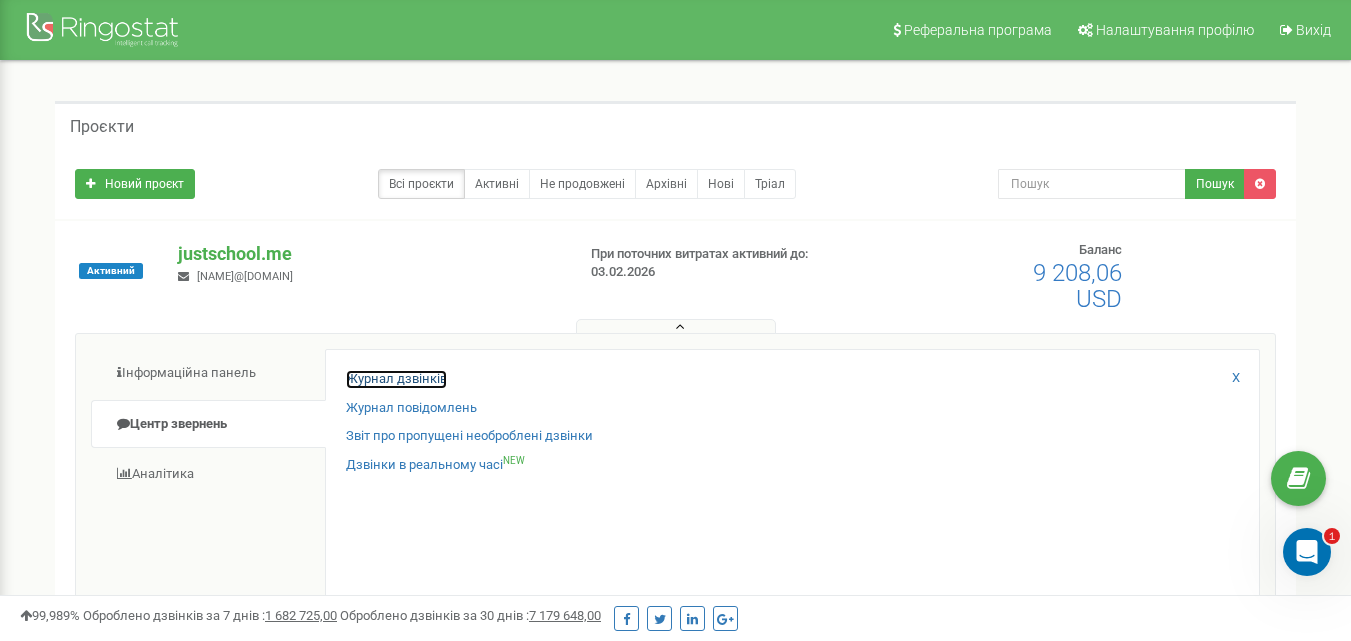 click on "Журнал дзвінків" at bounding box center [396, 379] 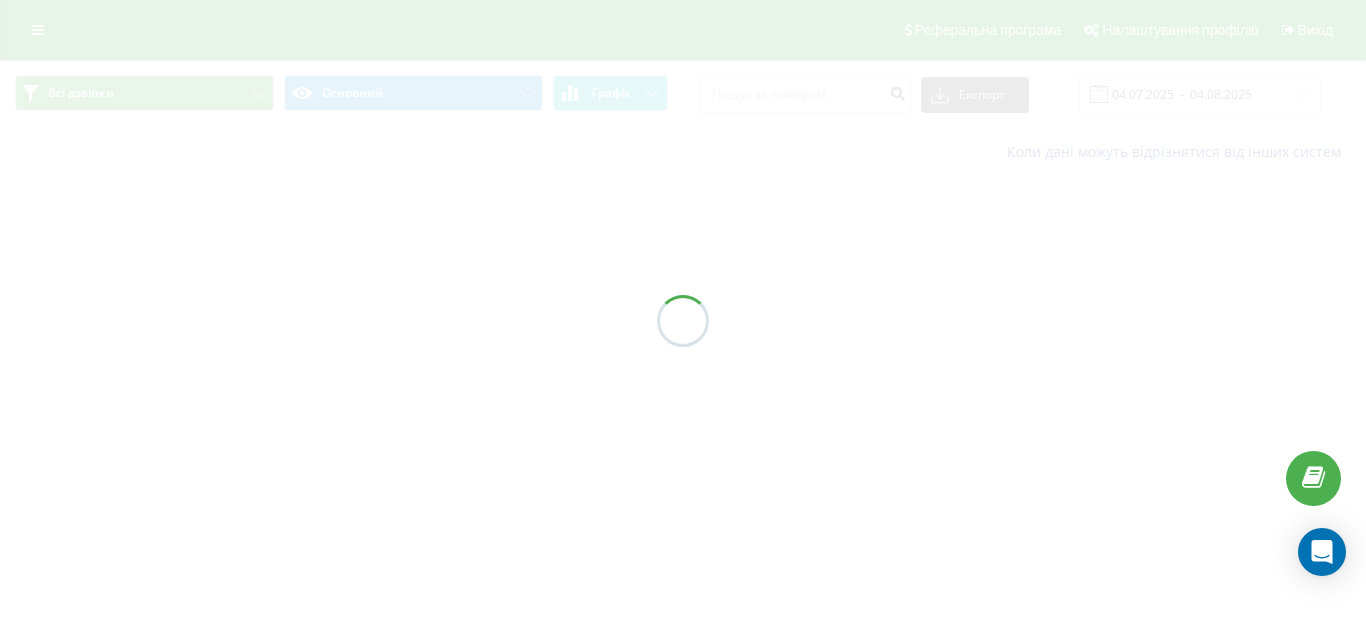 scroll, scrollTop: 0, scrollLeft: 0, axis: both 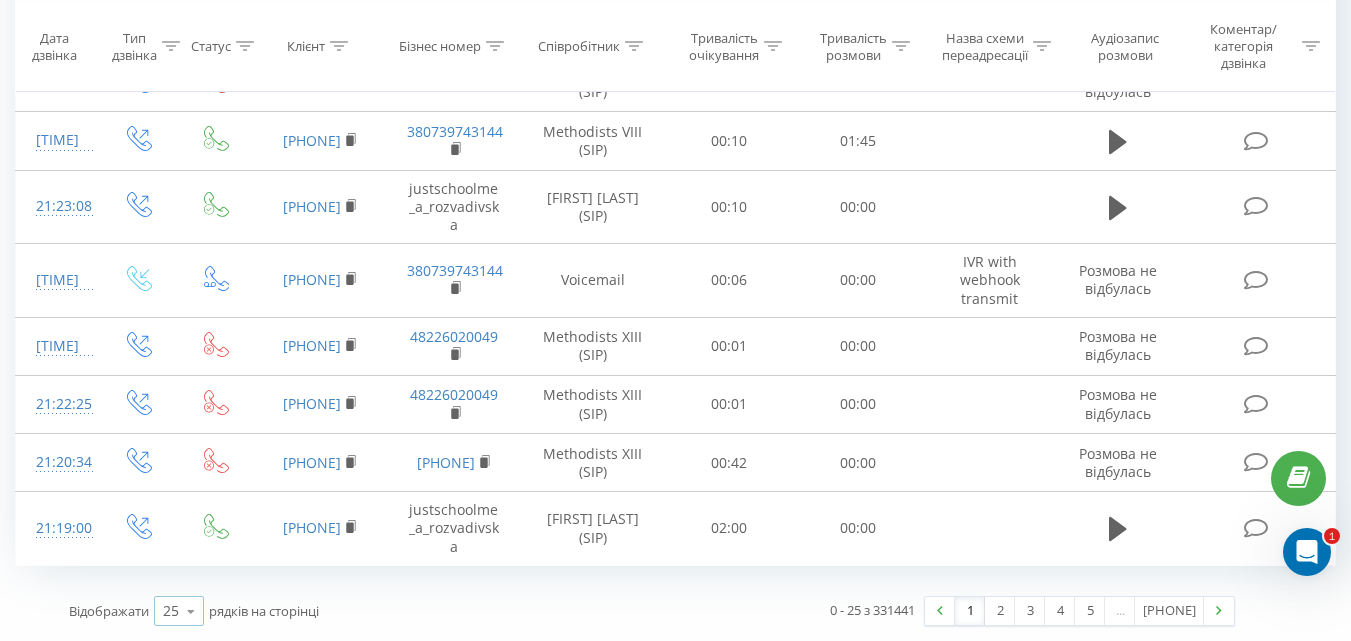 click at bounding box center (191, 611) 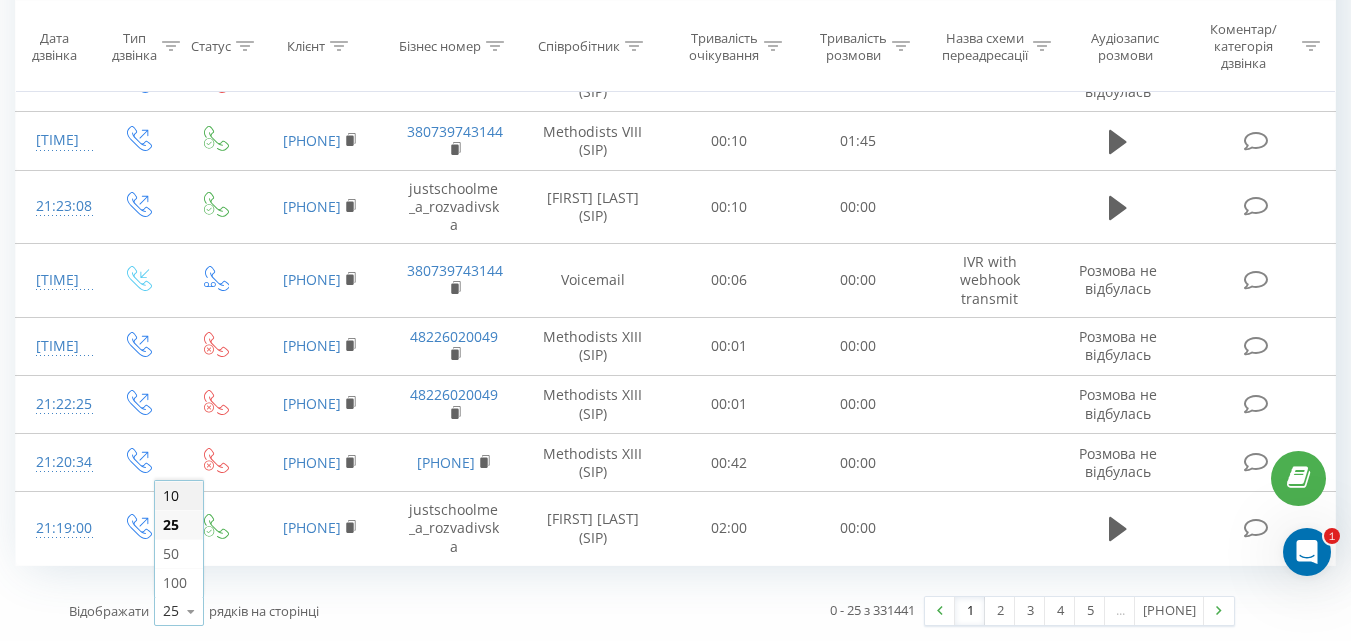 click on "10" at bounding box center [171, 495] 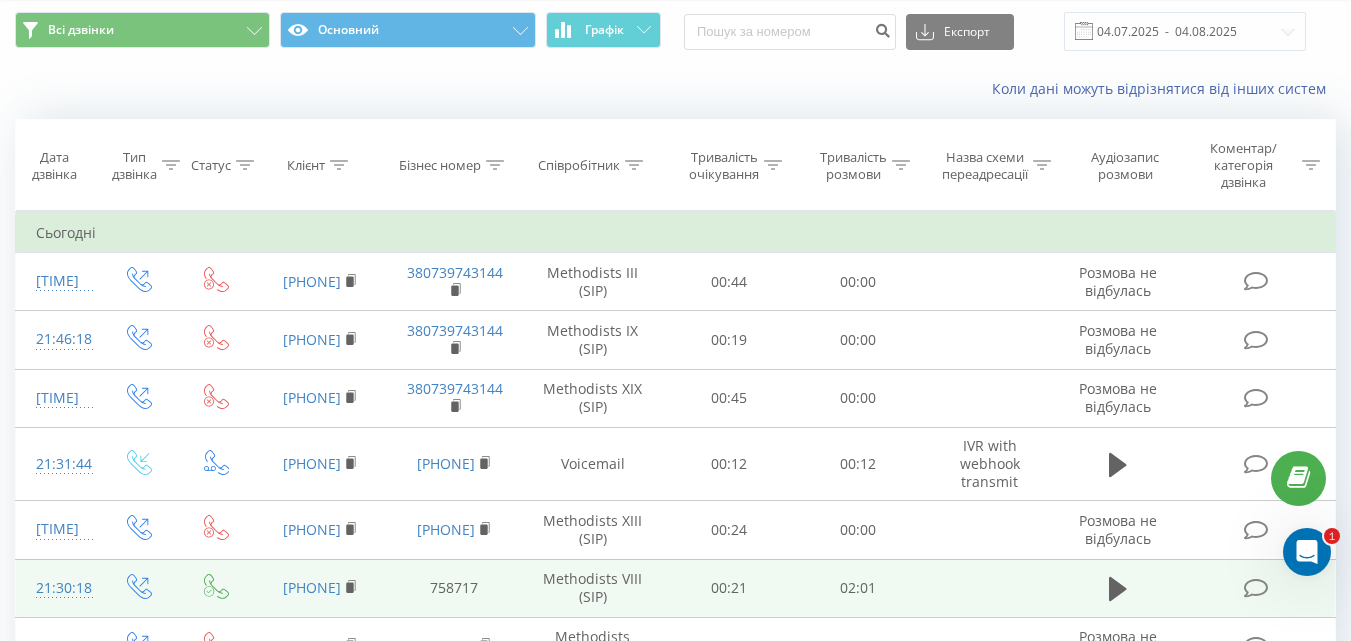 scroll, scrollTop: 0, scrollLeft: 0, axis: both 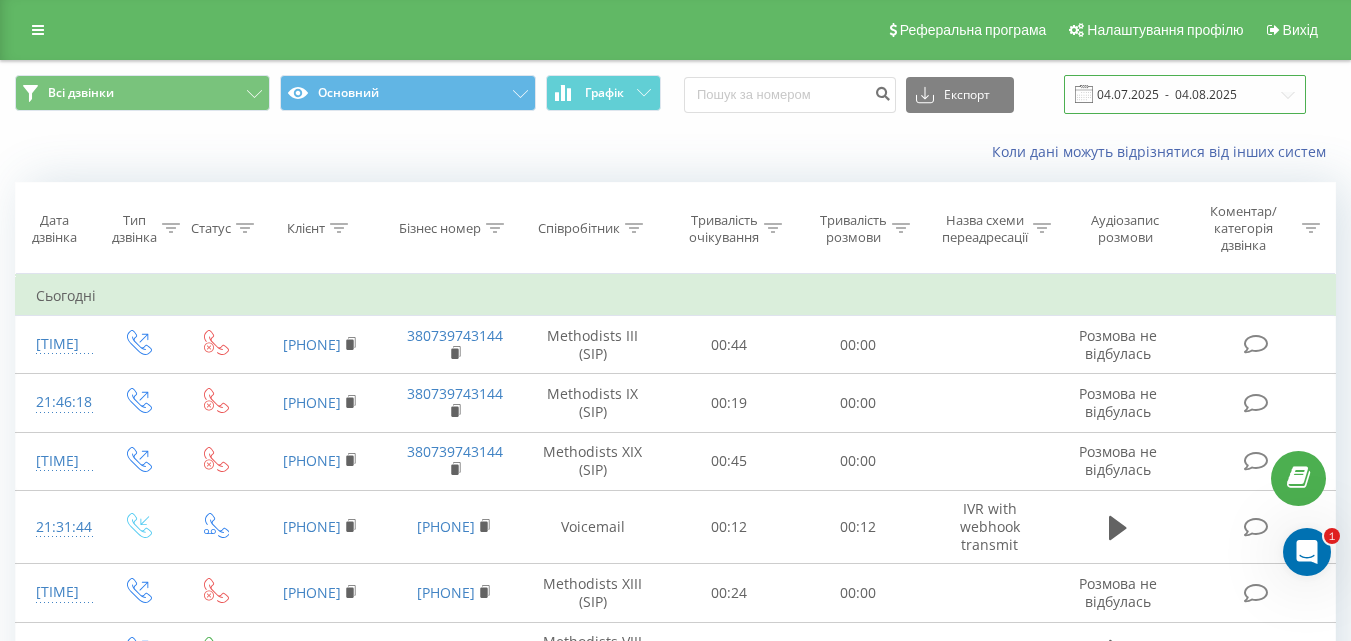click on "04.07.2025  -  04.08.2025" at bounding box center [1185, 94] 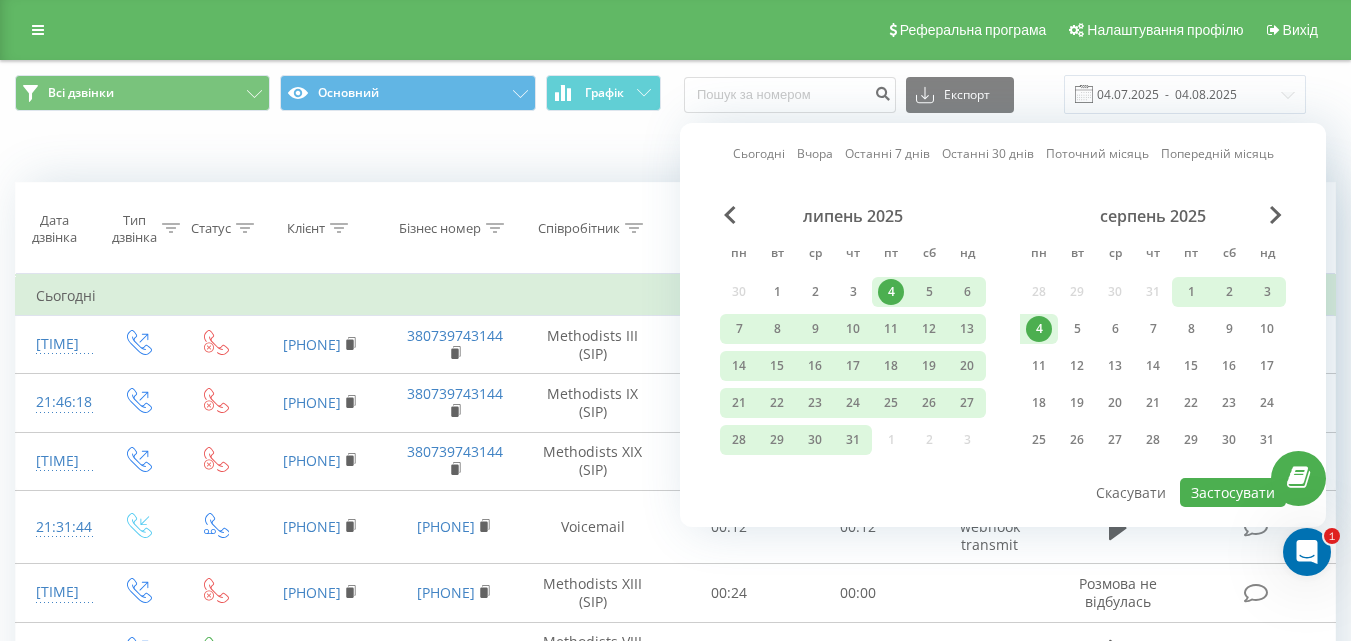 click on "Сьогодні" at bounding box center (759, 153) 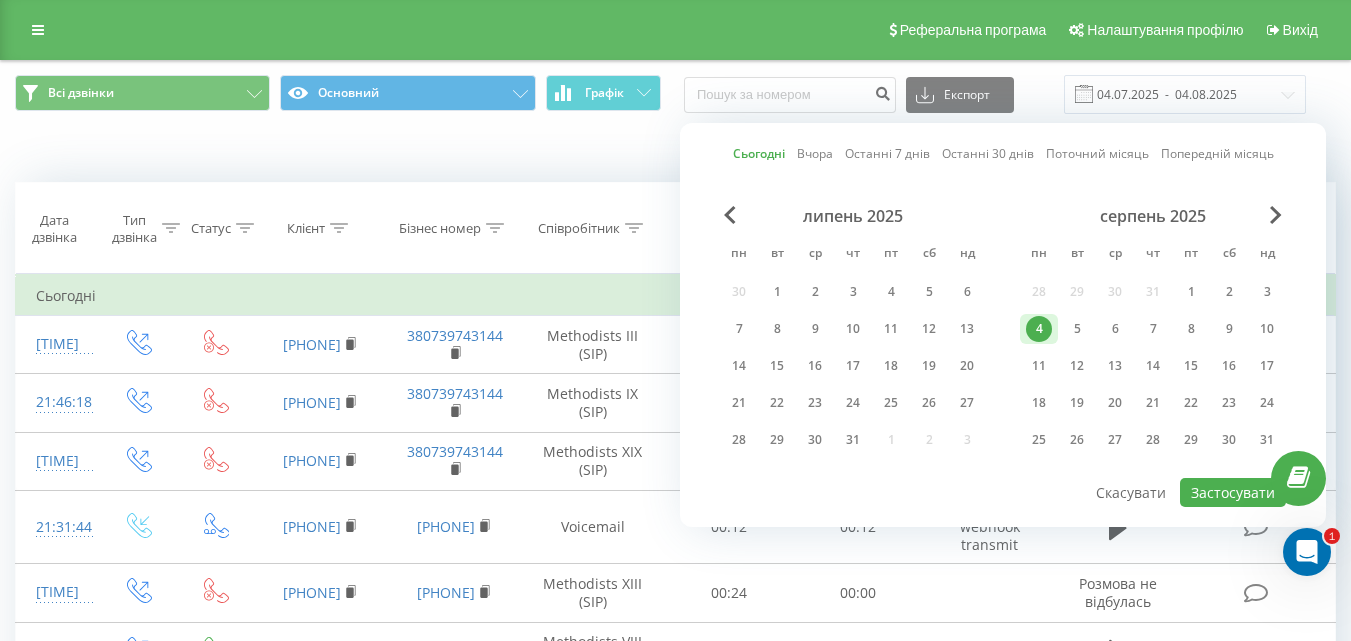 click on "Всі дзвінки Основний Графік Експорт .csv .xls .xlsx 04.07.2025  -  04.08.2025" at bounding box center (675, 94) 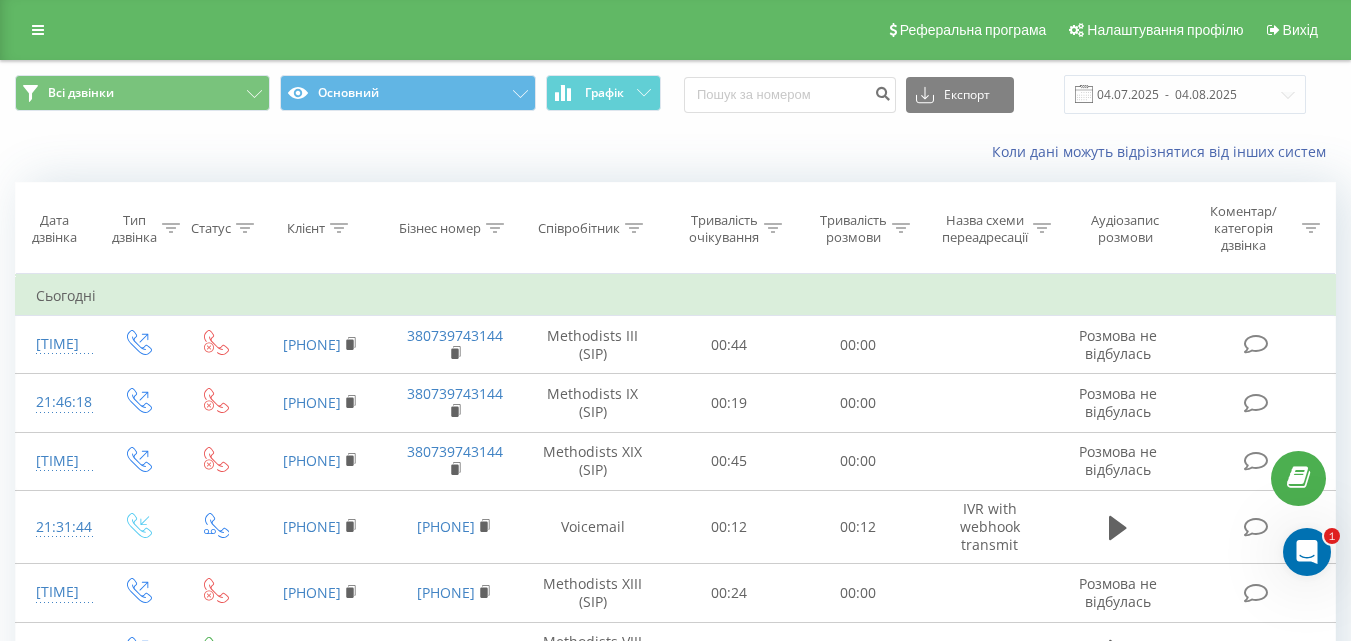 click 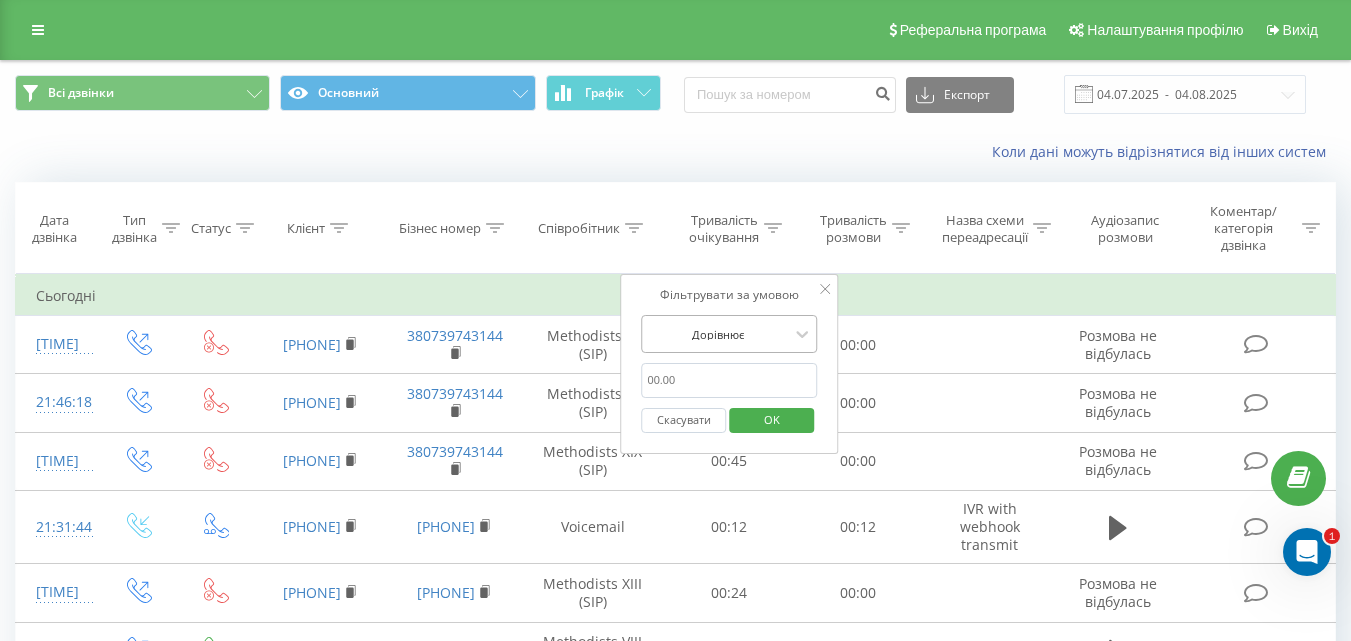 click at bounding box center (719, 334) 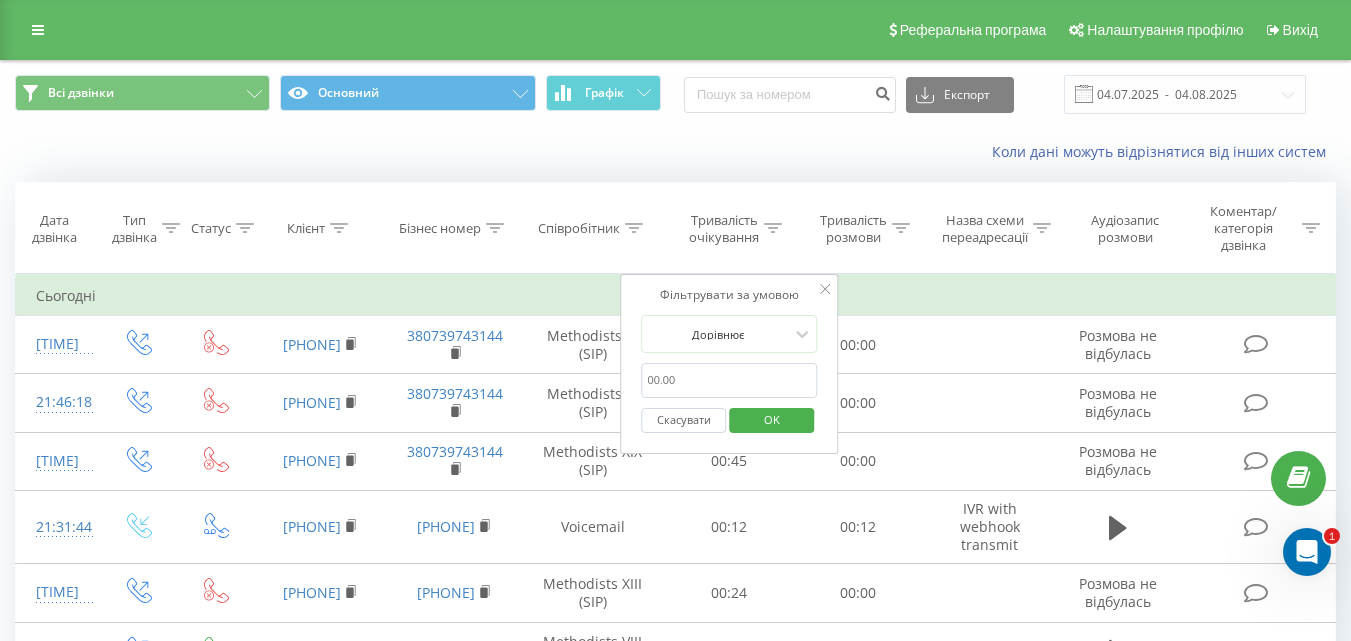click on "Тривалість розмови" at bounding box center (858, 228) 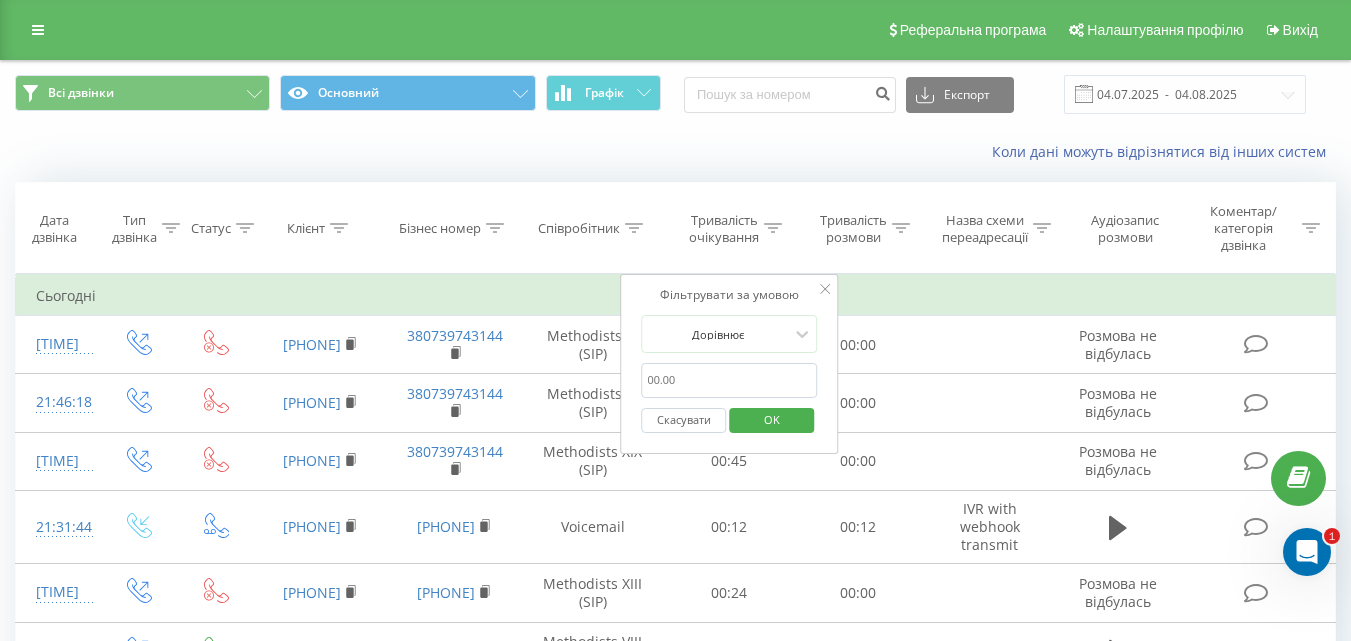 click on "Тривалість розмови" at bounding box center [858, 228] 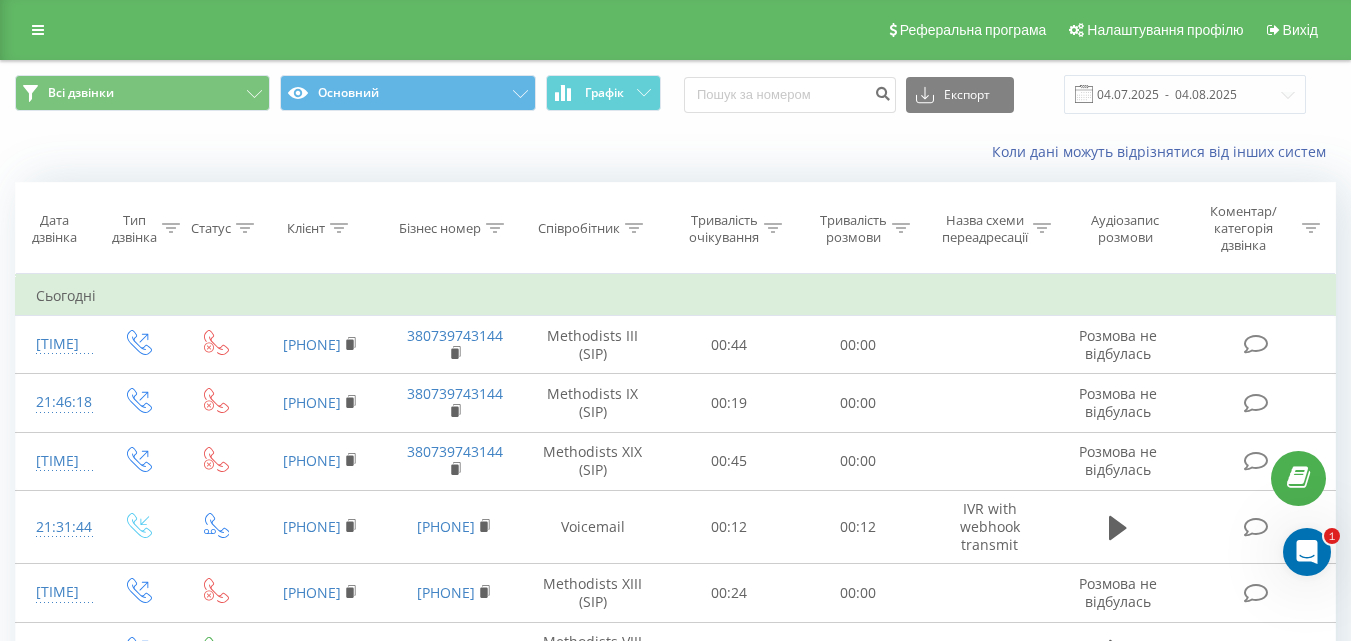 click 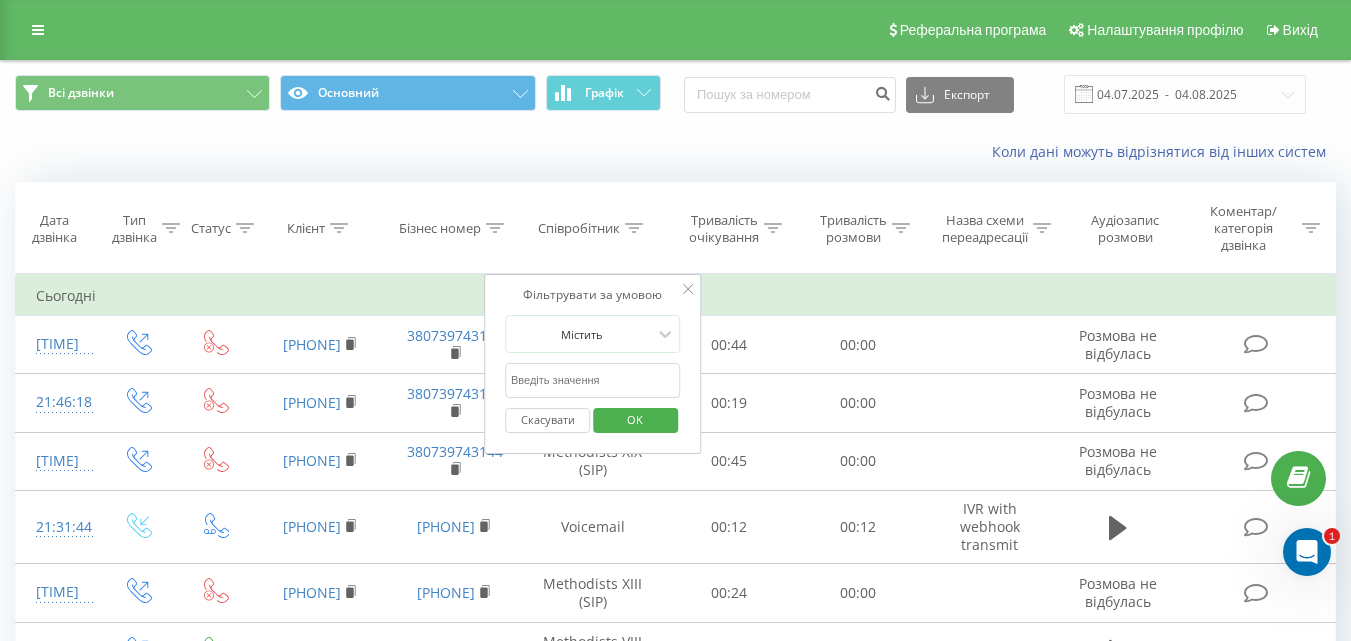 click at bounding box center (593, 380) 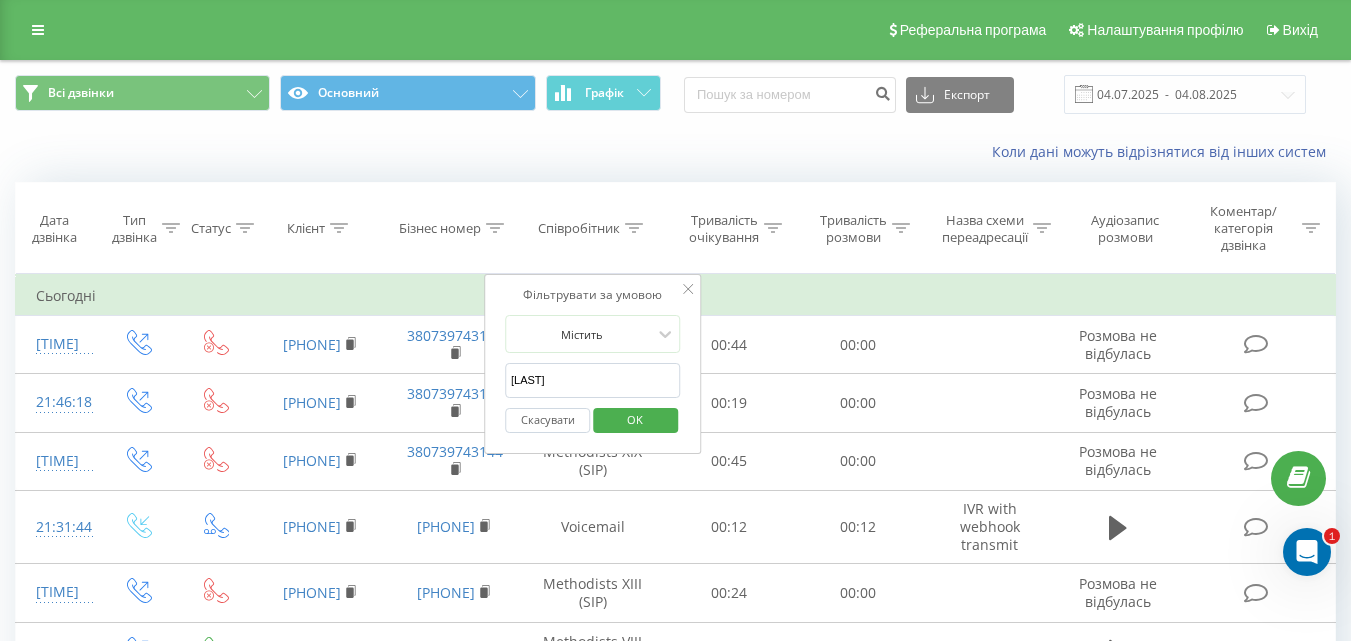 type on "[LAST]" 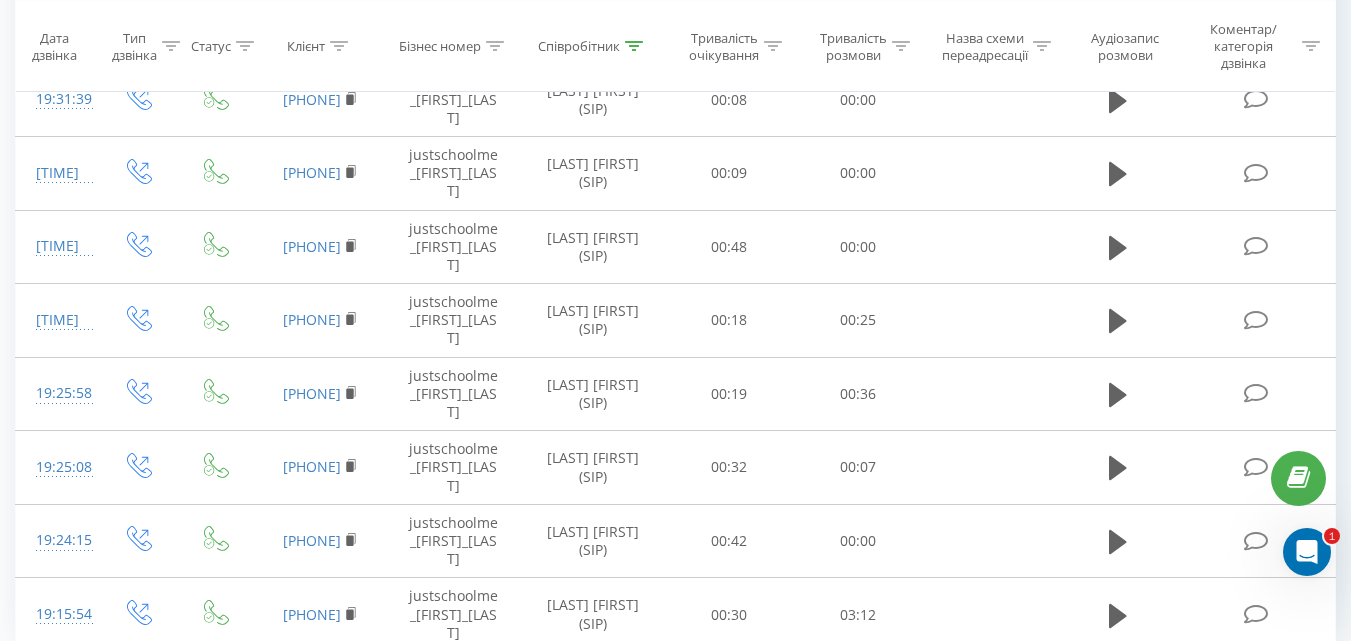 scroll, scrollTop: 486, scrollLeft: 0, axis: vertical 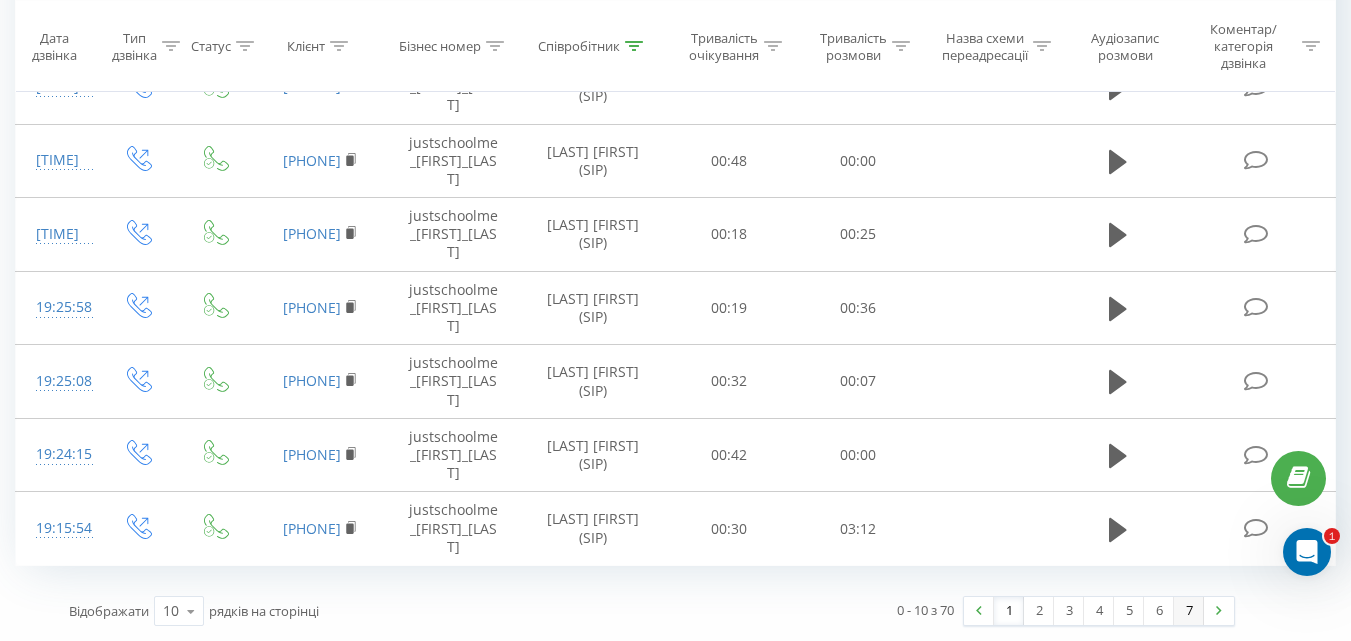 click on "7" at bounding box center (1189, 611) 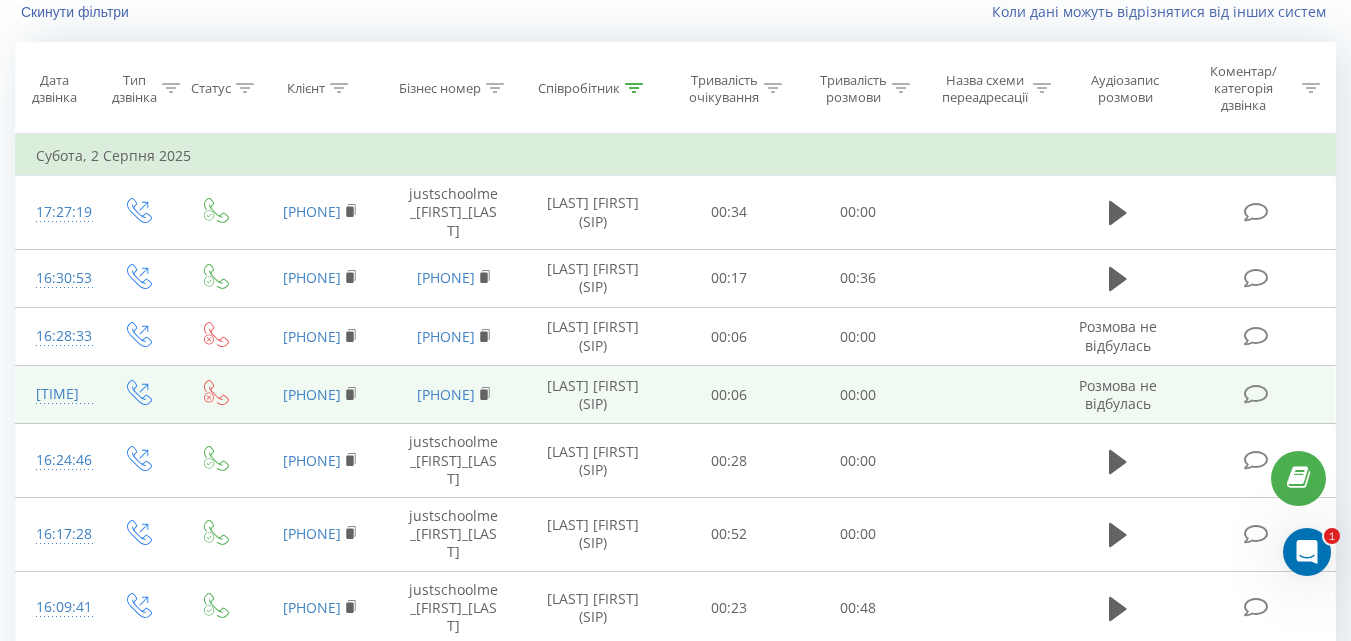 scroll, scrollTop: 0, scrollLeft: 0, axis: both 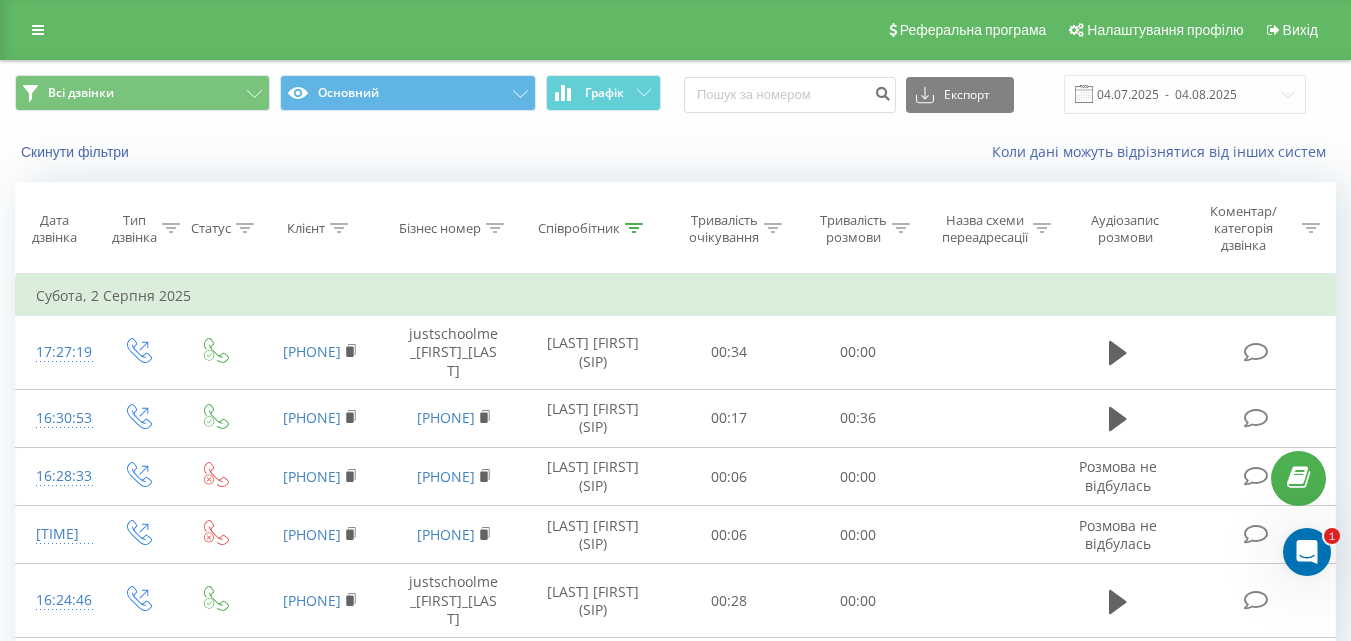 click at bounding box center (634, 228) 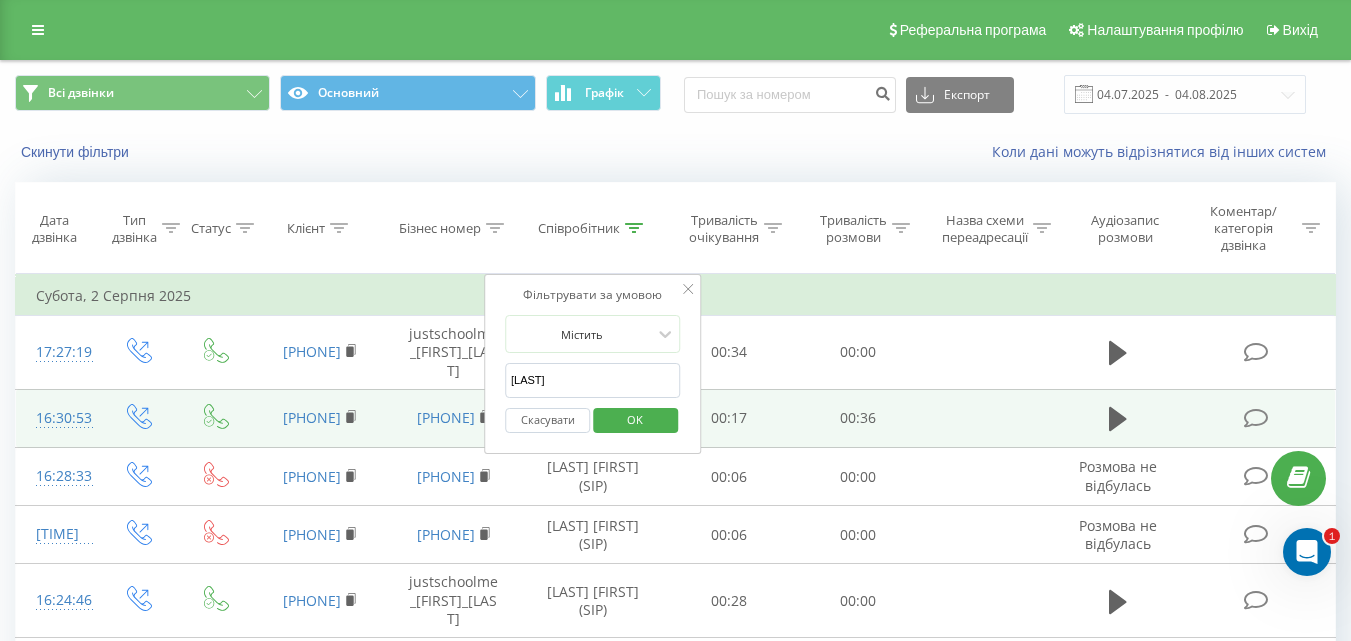 drag, startPoint x: 595, startPoint y: 384, endPoint x: 405, endPoint y: 389, distance: 190.06578 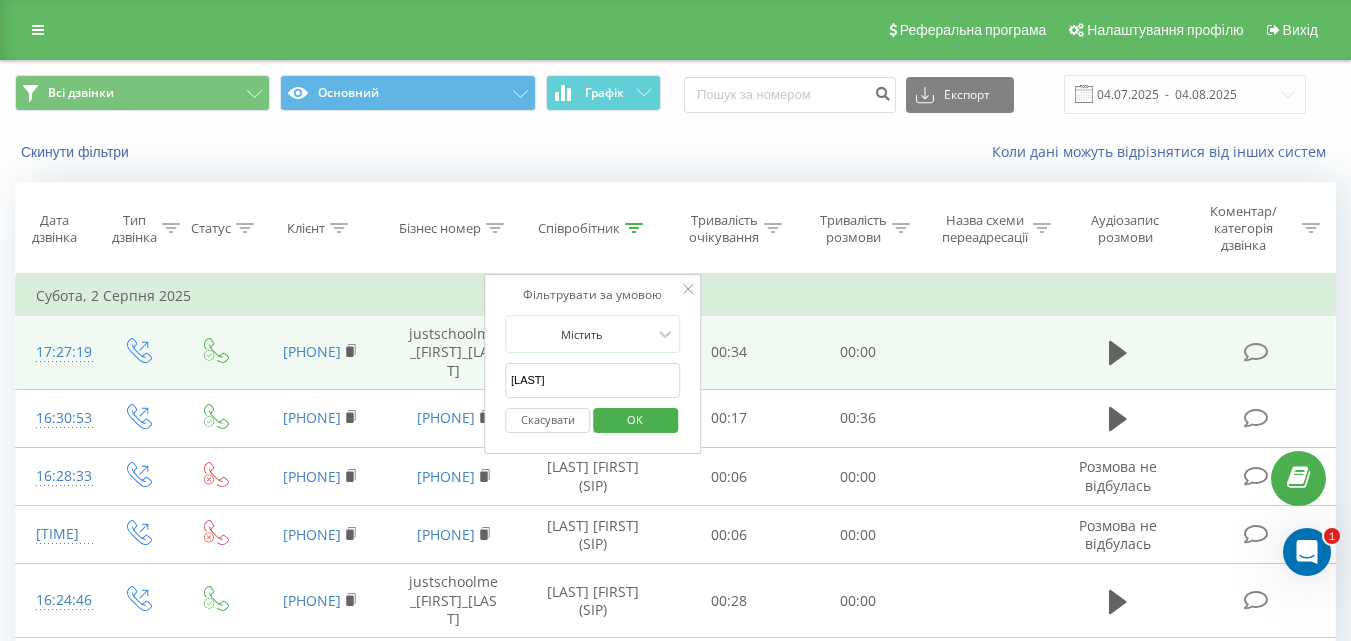 type on "[LAST]" 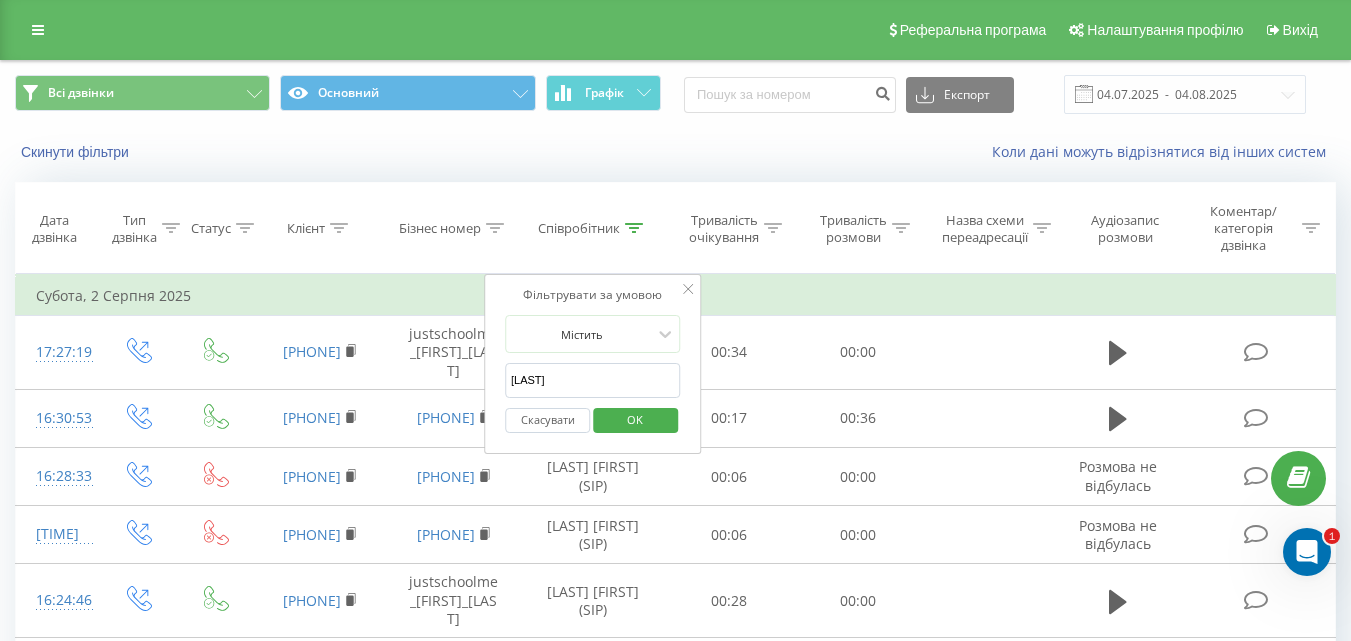 click on "OK" at bounding box center (635, 420) 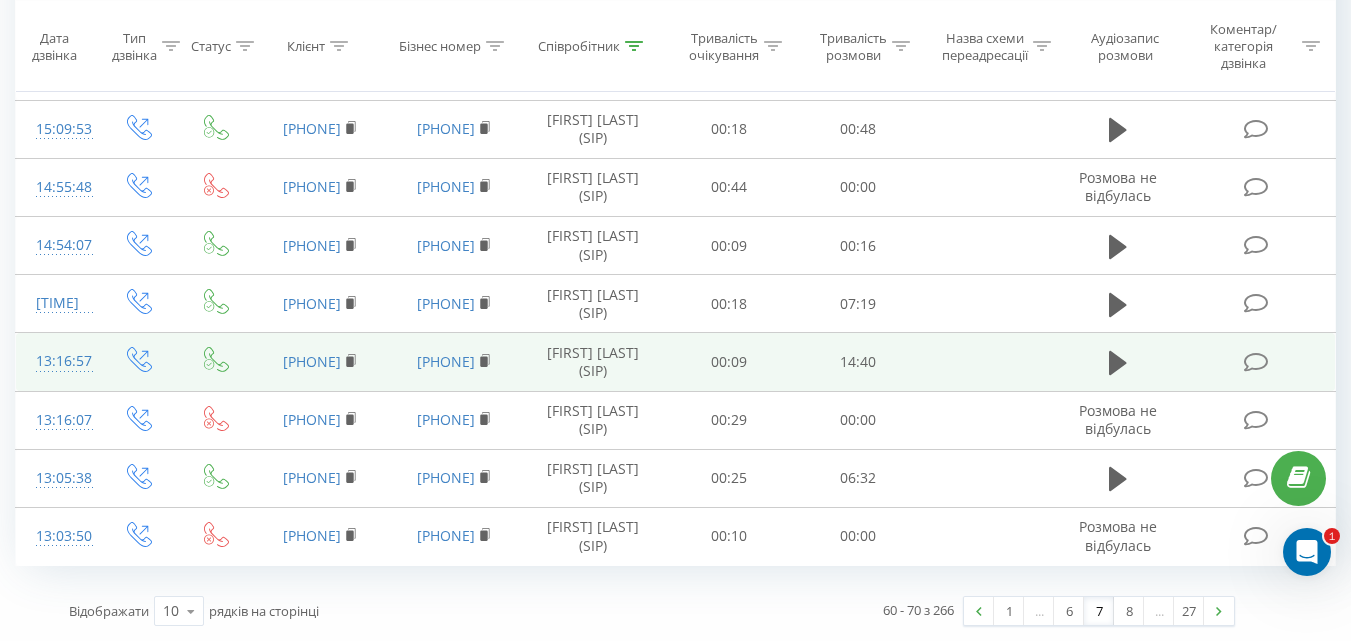 scroll, scrollTop: 486, scrollLeft: 0, axis: vertical 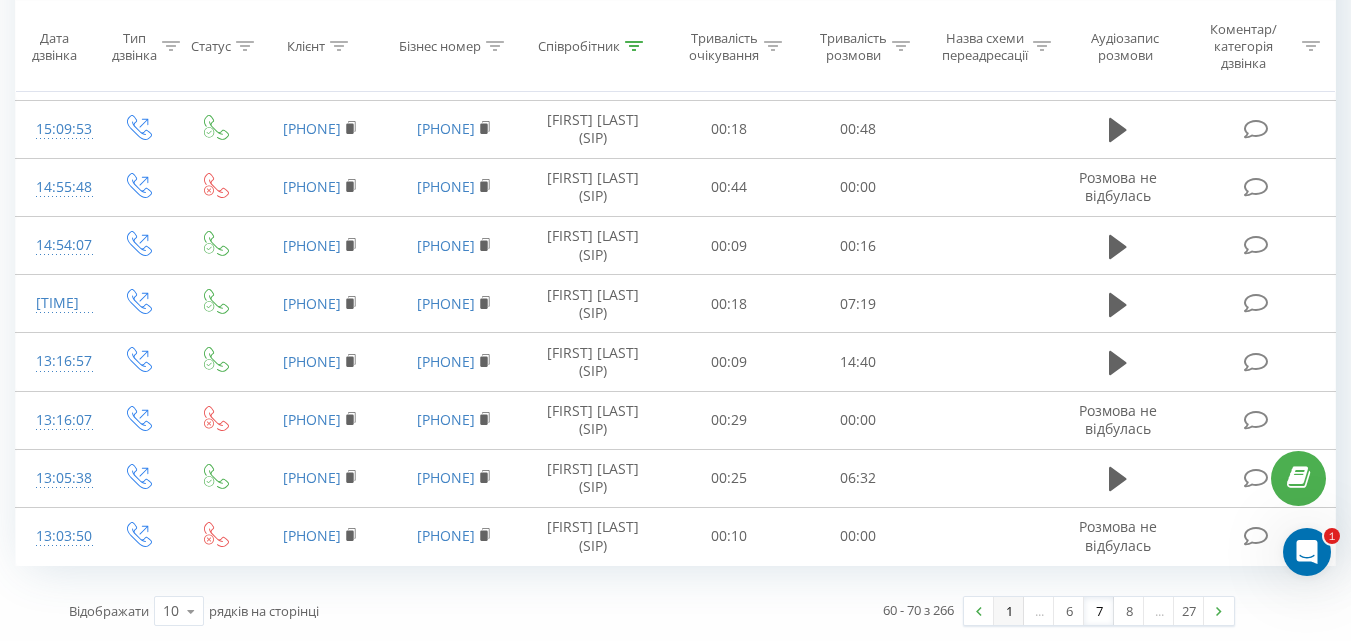 click on "1" at bounding box center [1009, 611] 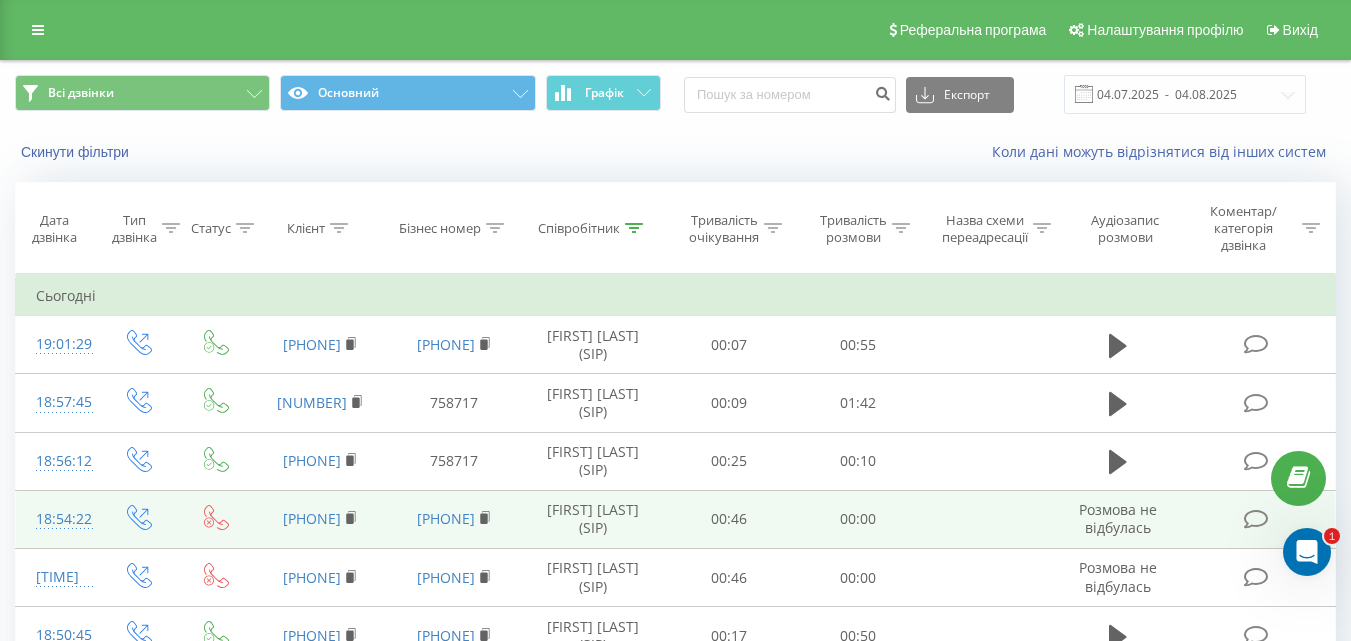 scroll, scrollTop: 486, scrollLeft: 0, axis: vertical 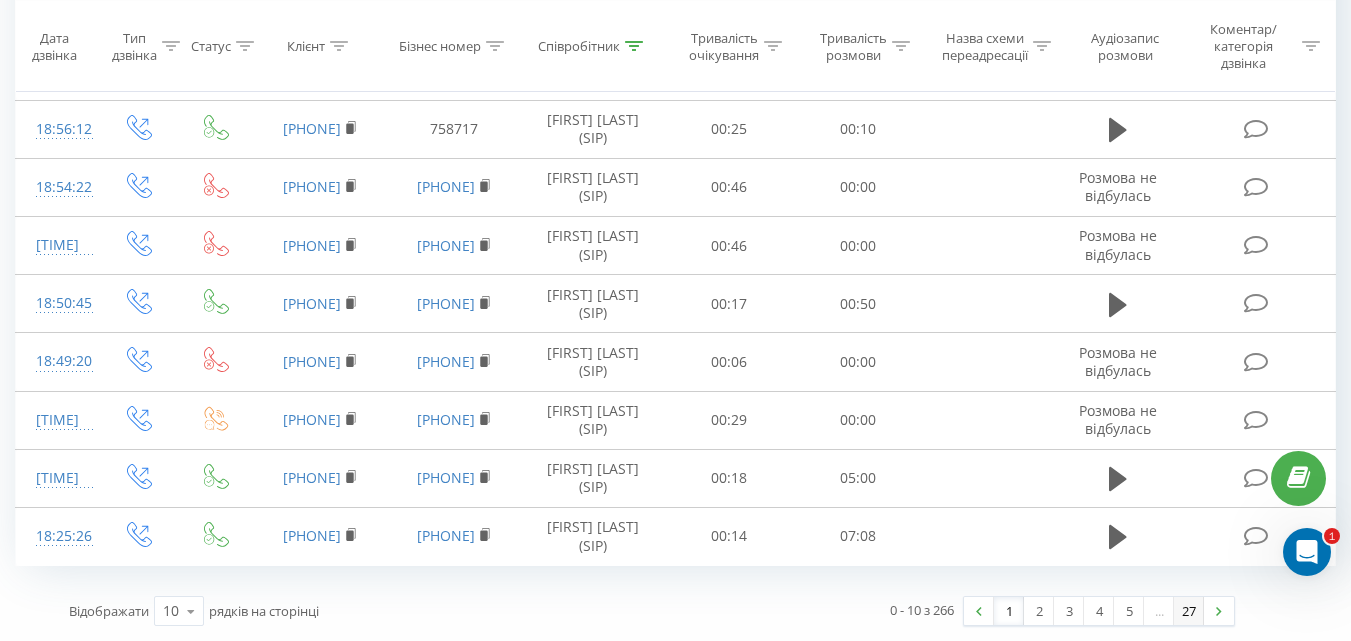 click on "27" at bounding box center (1189, 611) 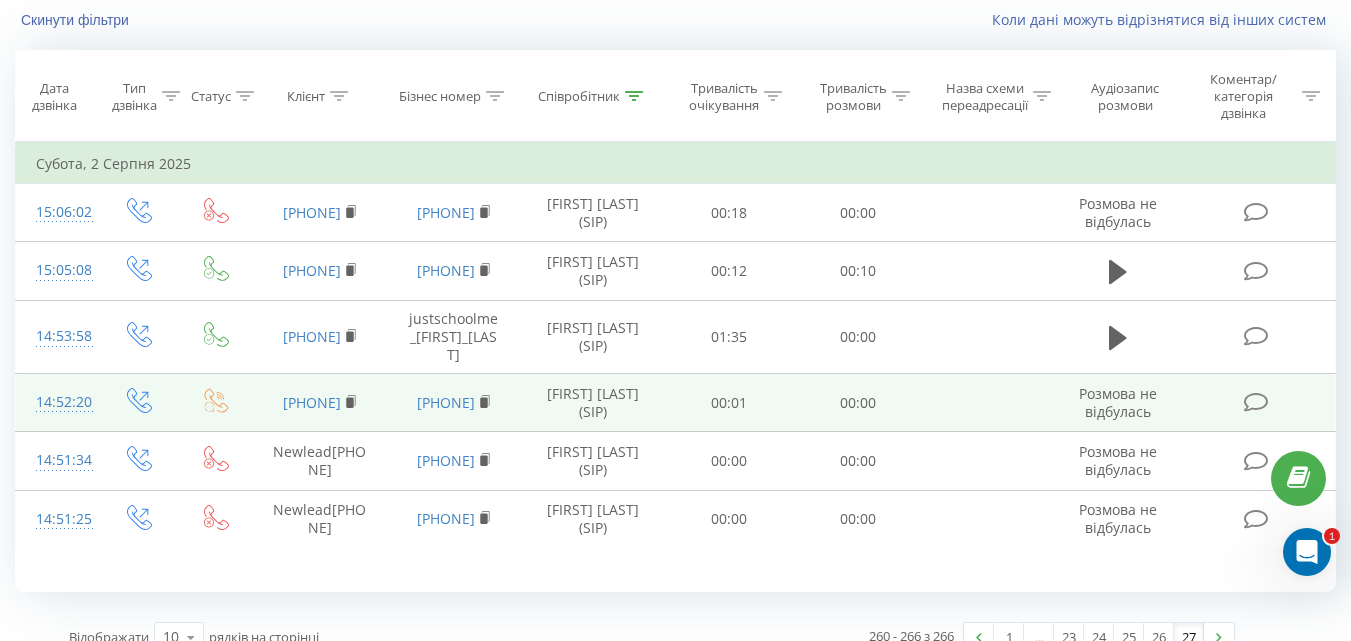 scroll, scrollTop: 192, scrollLeft: 0, axis: vertical 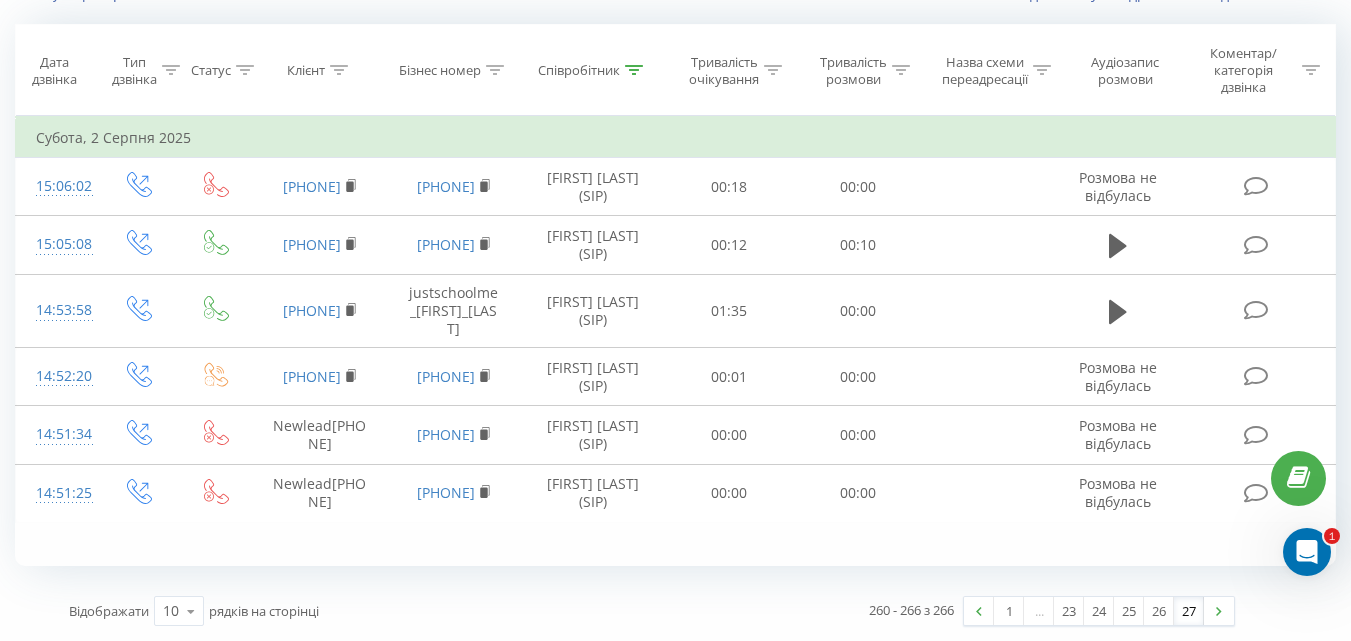 click 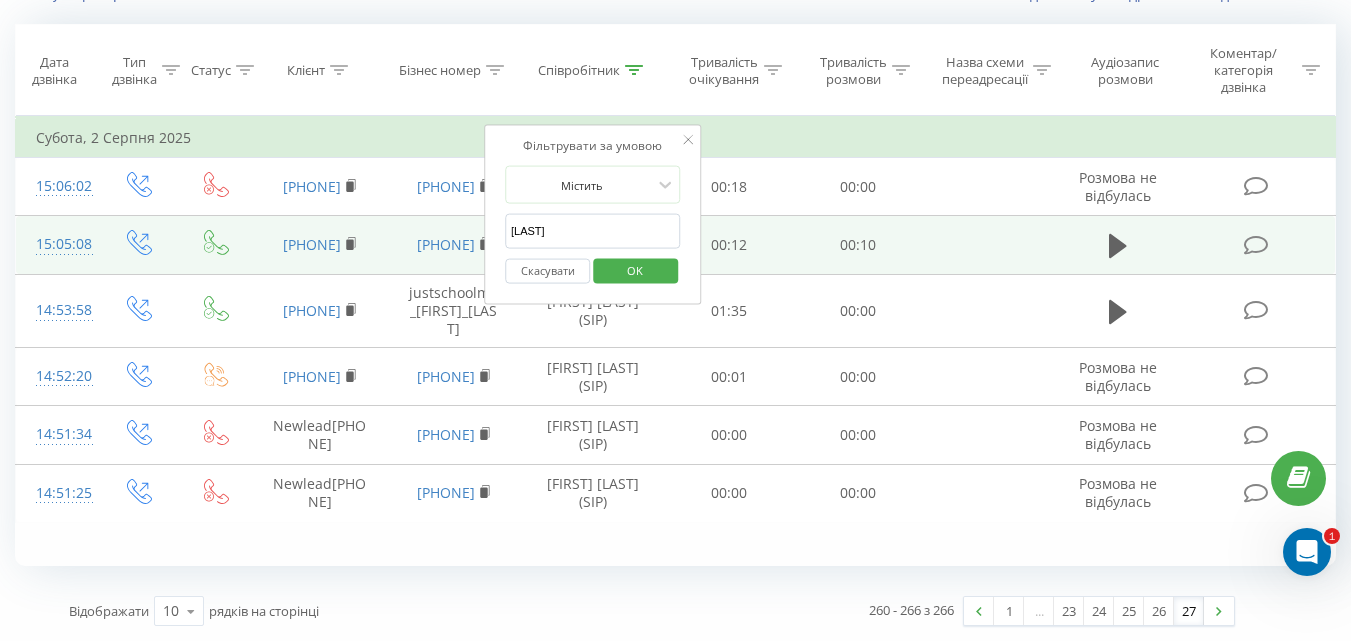 drag, startPoint x: 577, startPoint y: 198, endPoint x: 436, endPoint y: 201, distance: 141.0319 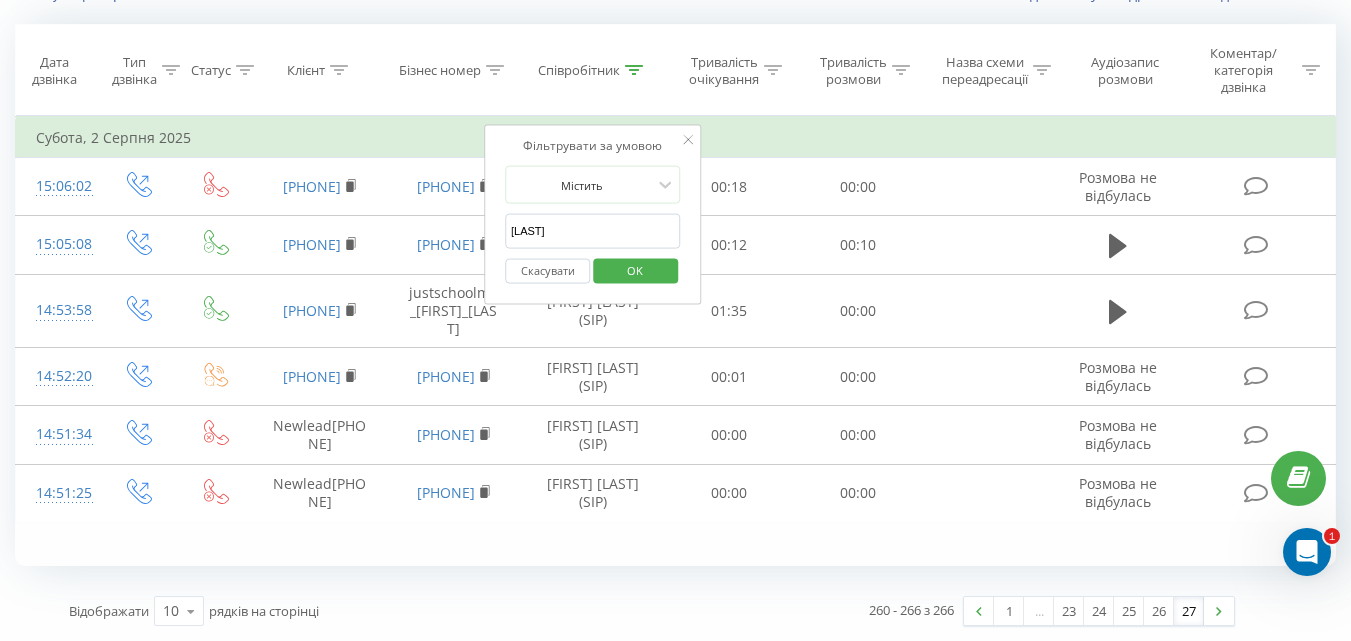 type on "[LAST]" 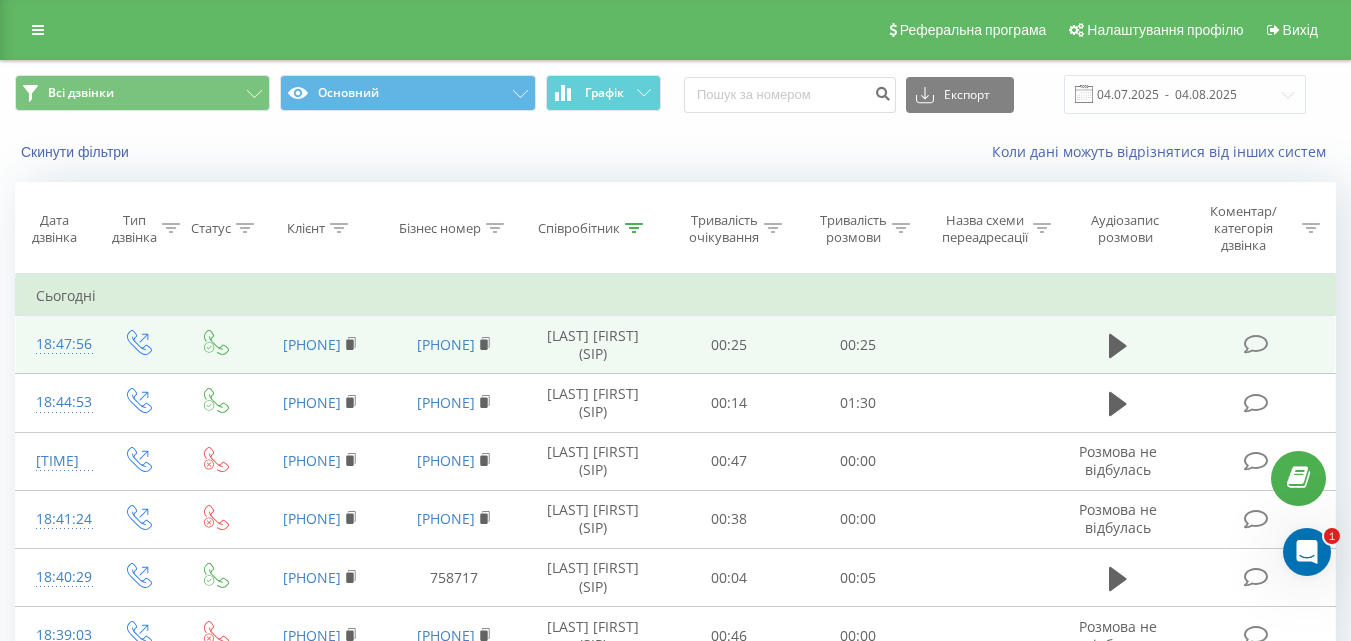 scroll, scrollTop: 332, scrollLeft: 0, axis: vertical 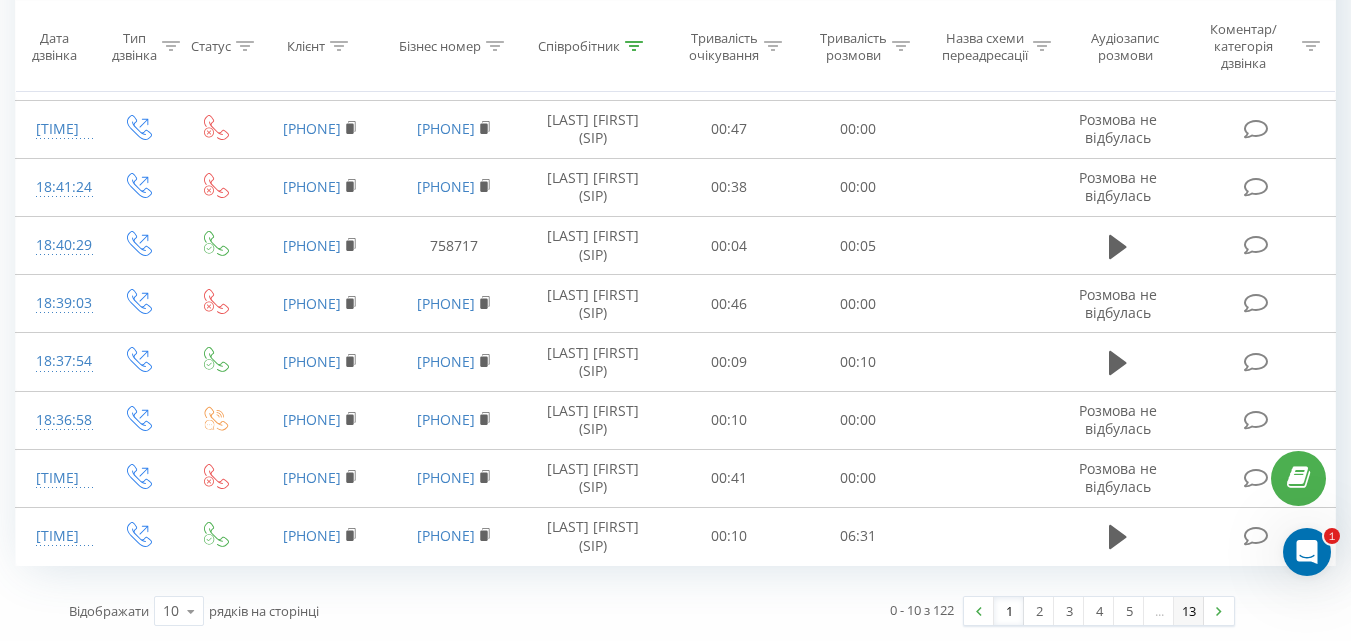 click on "13" at bounding box center (1189, 611) 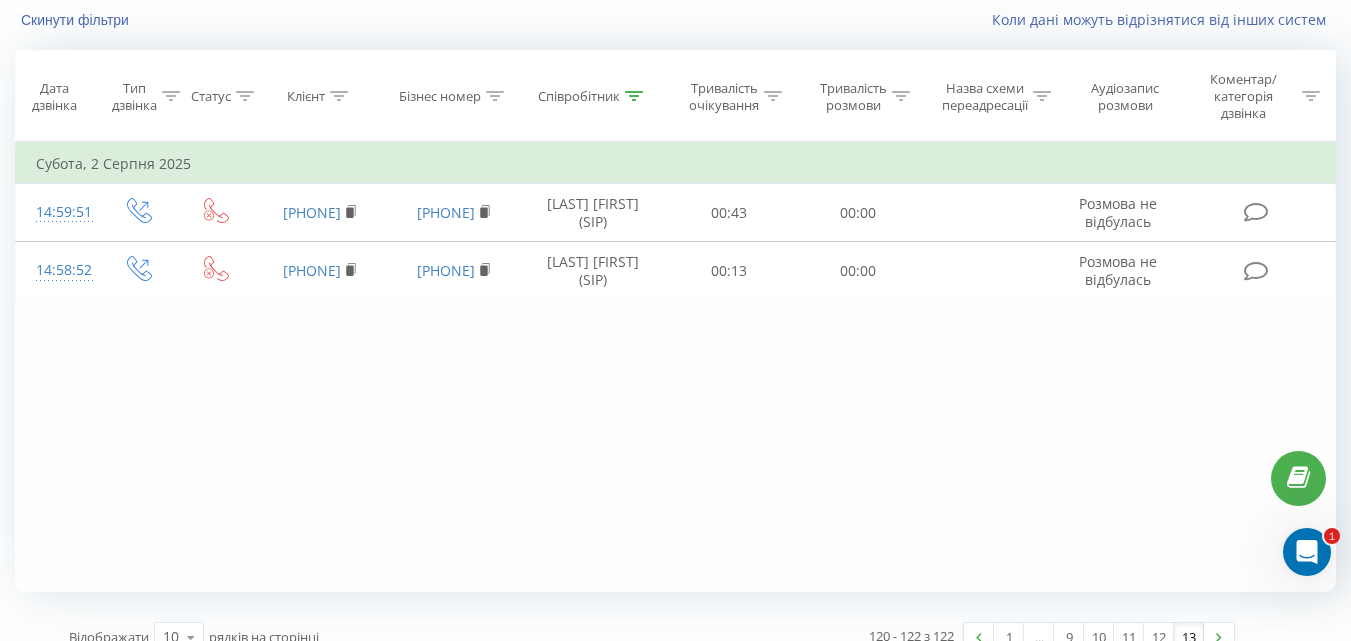 click 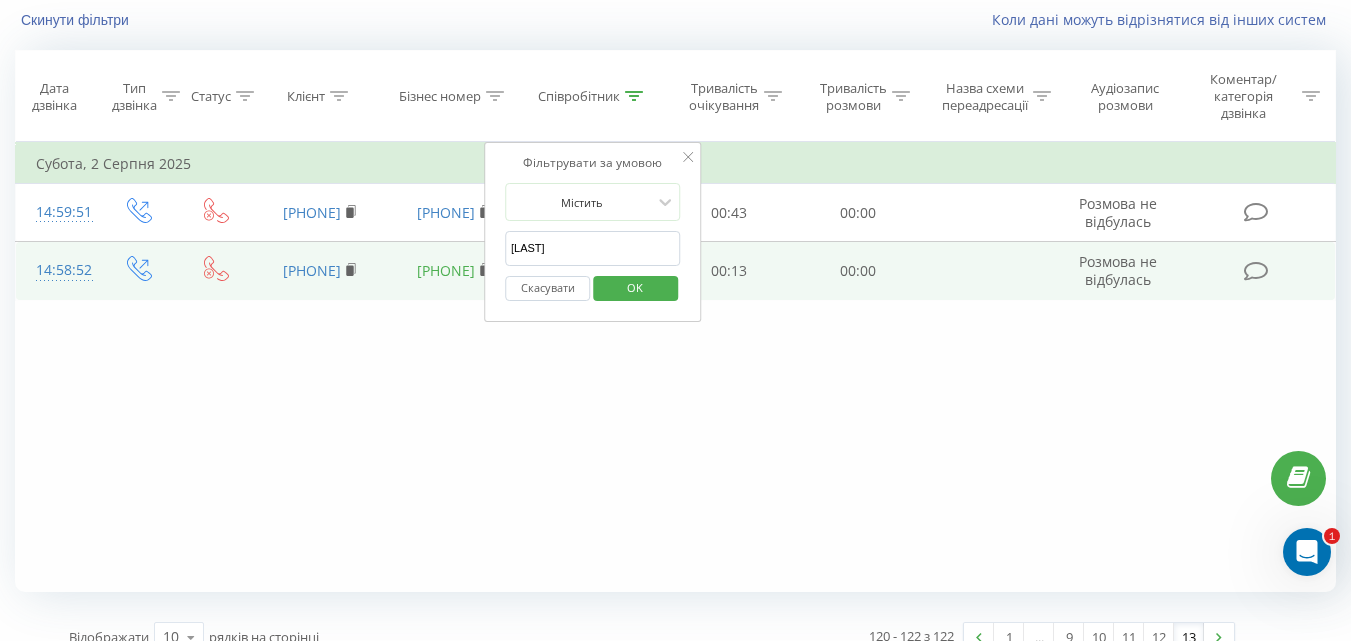 drag, startPoint x: 560, startPoint y: 253, endPoint x: 424, endPoint y: 264, distance: 136.44412 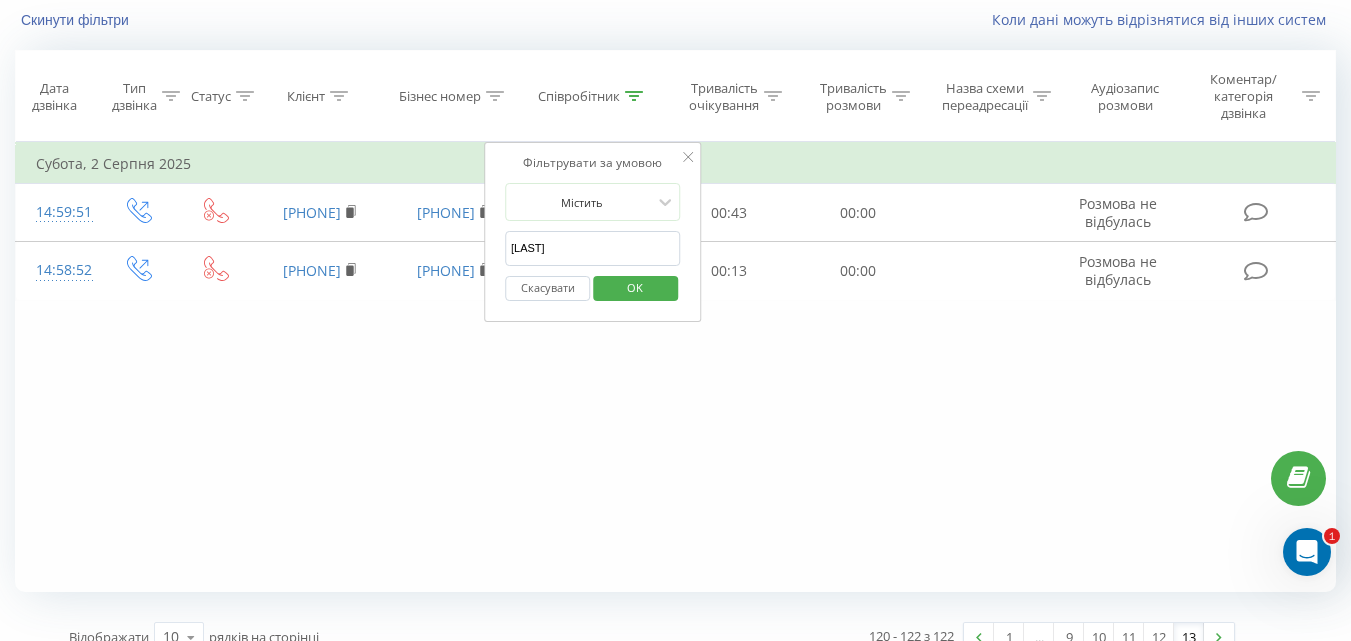type on "[LAST]" 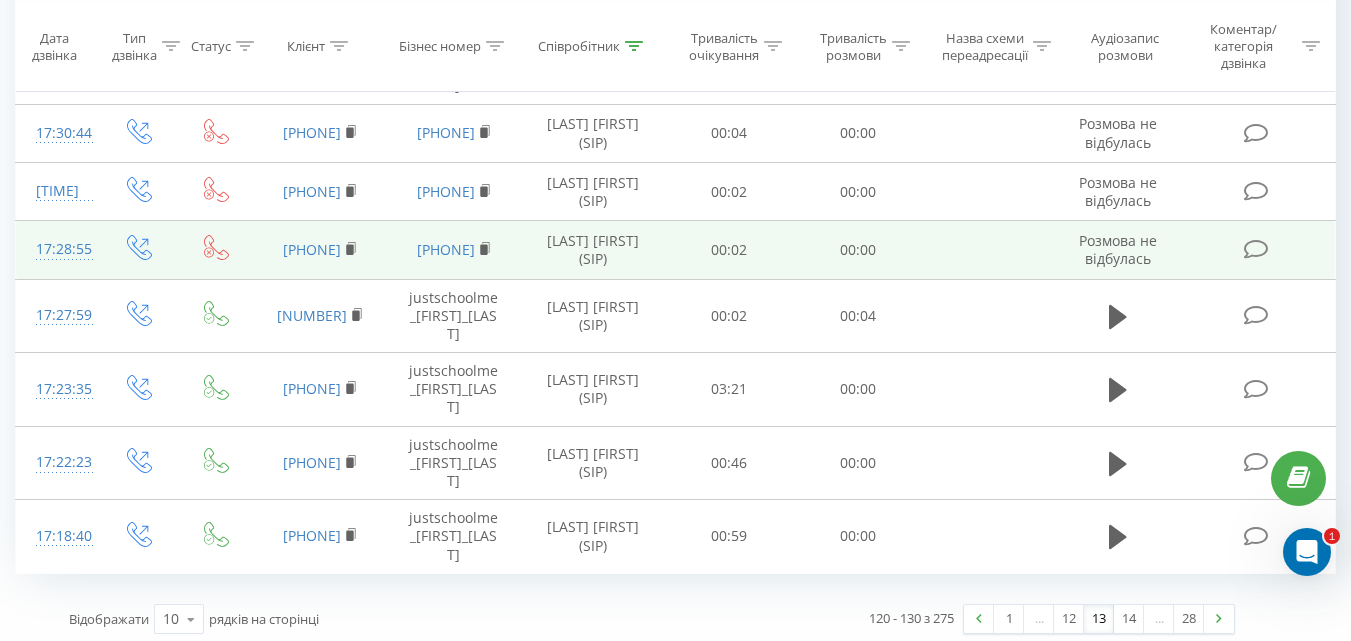 scroll, scrollTop: 440, scrollLeft: 0, axis: vertical 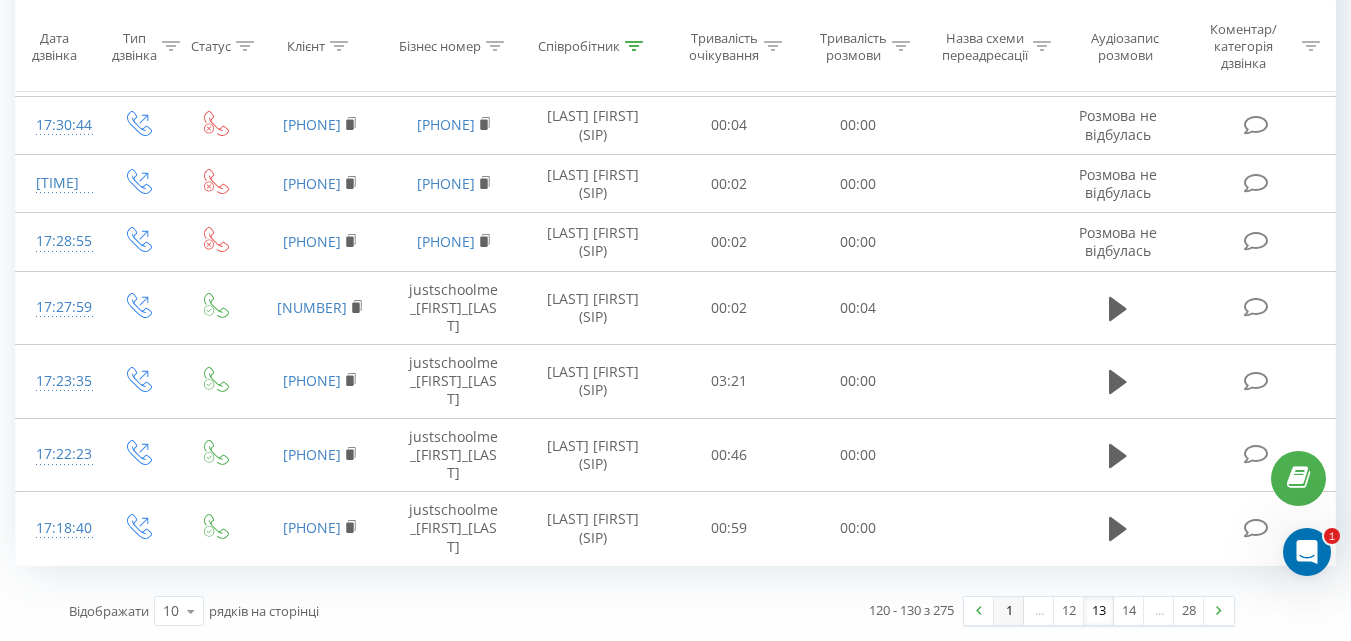 click on "1" at bounding box center (1009, 611) 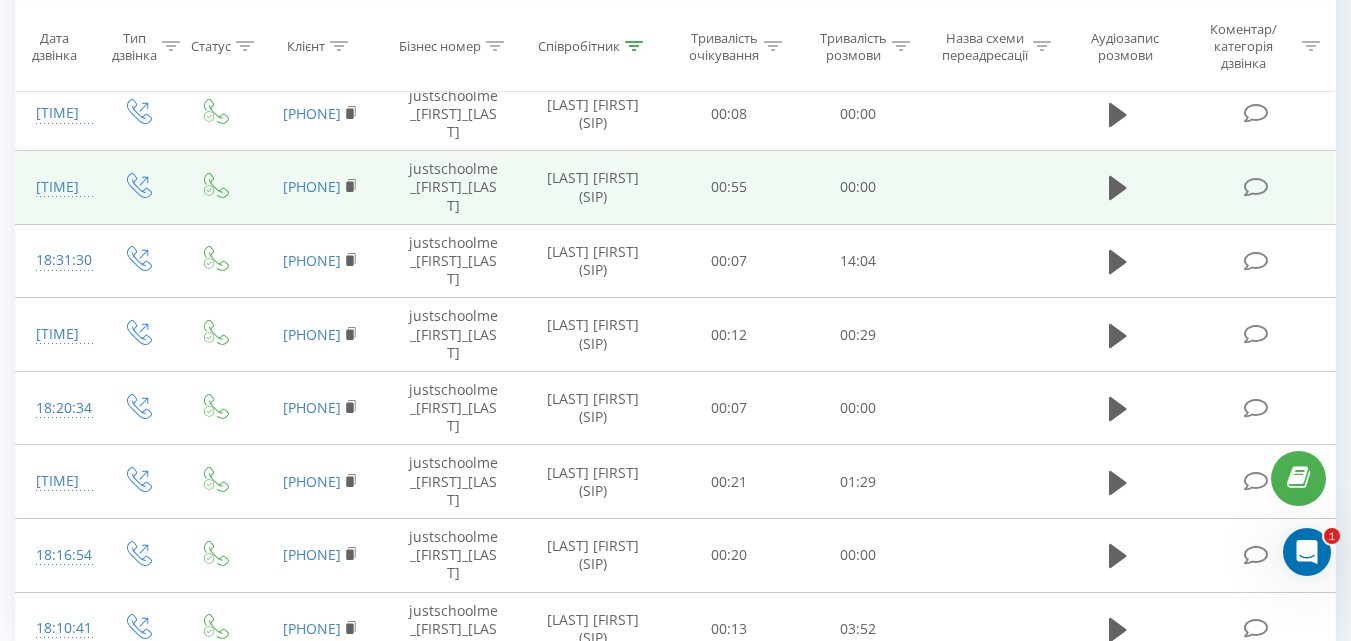 scroll, scrollTop: 455, scrollLeft: 0, axis: vertical 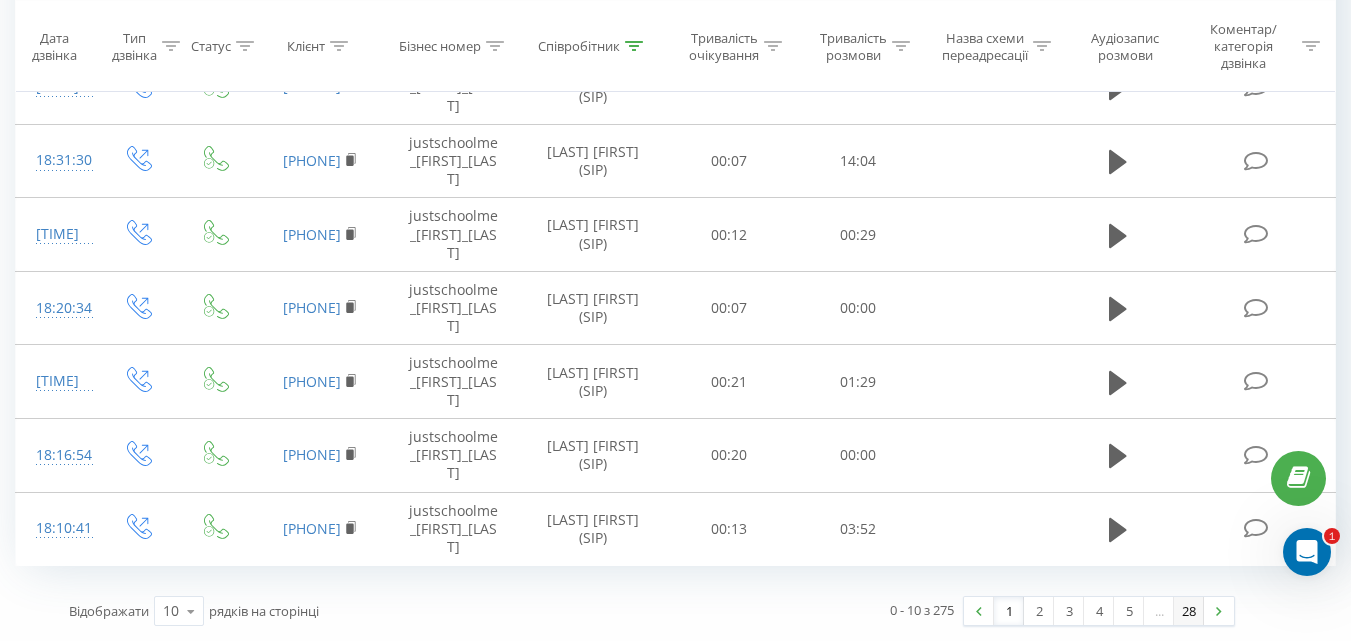 click on "28" at bounding box center [1189, 611] 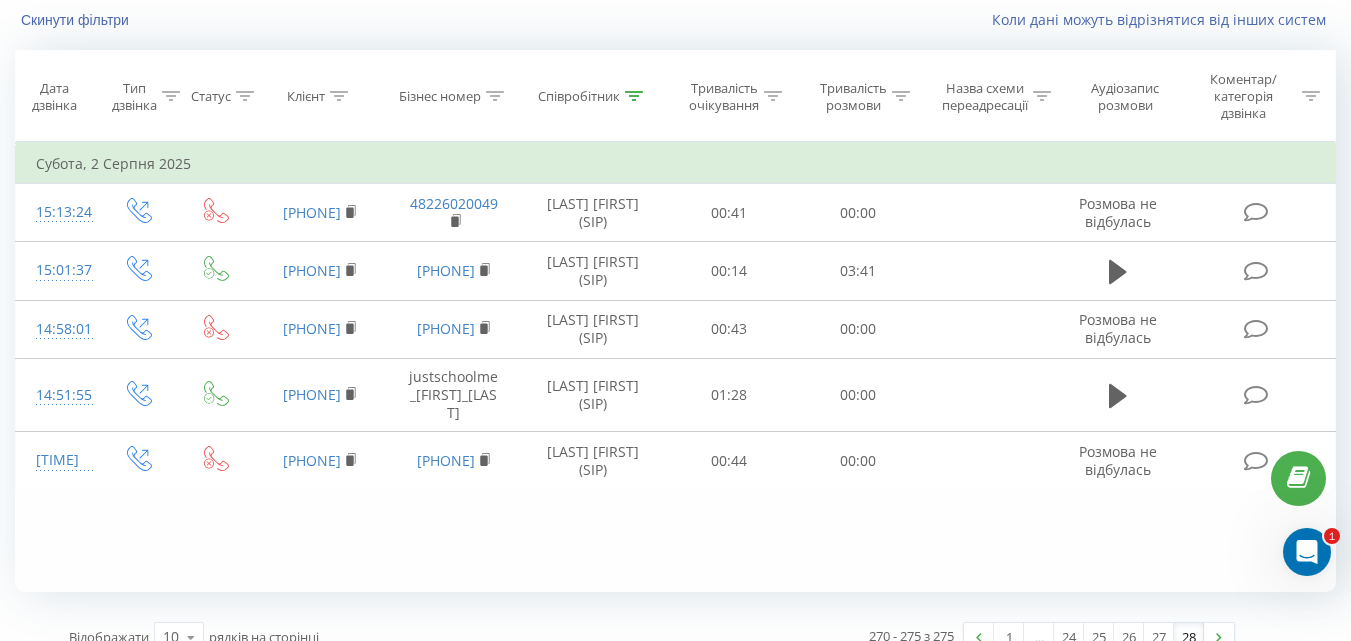 scroll, scrollTop: 158, scrollLeft: 0, axis: vertical 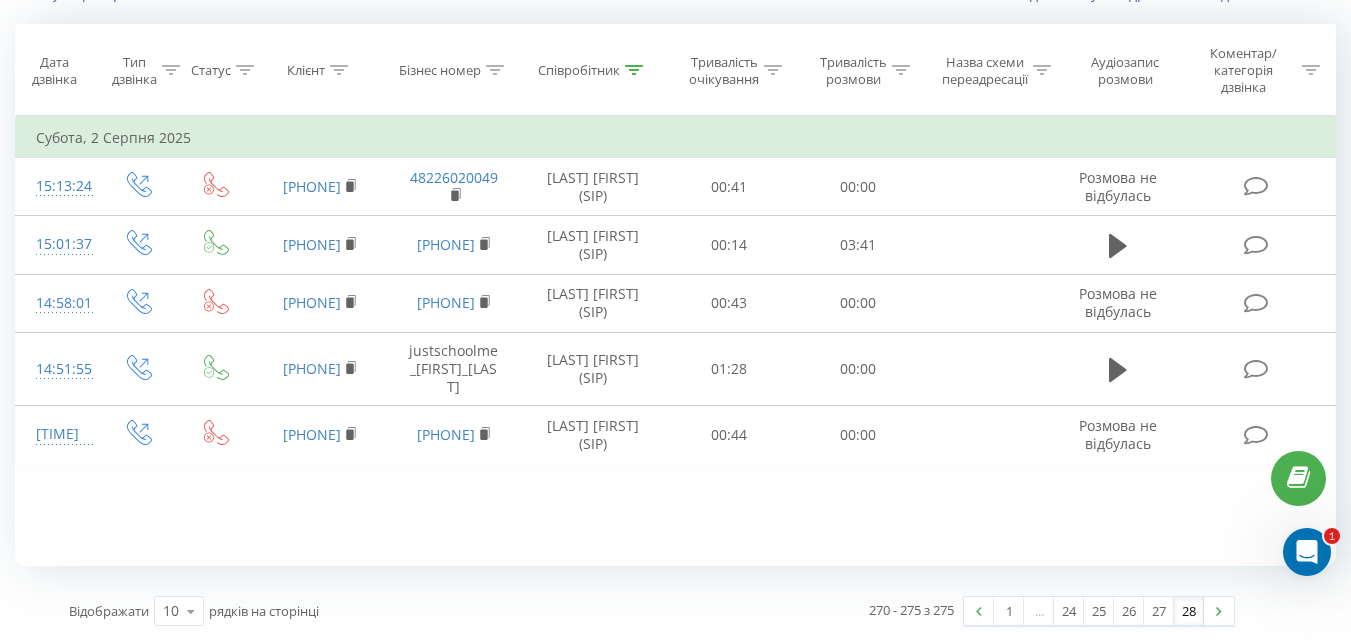 click 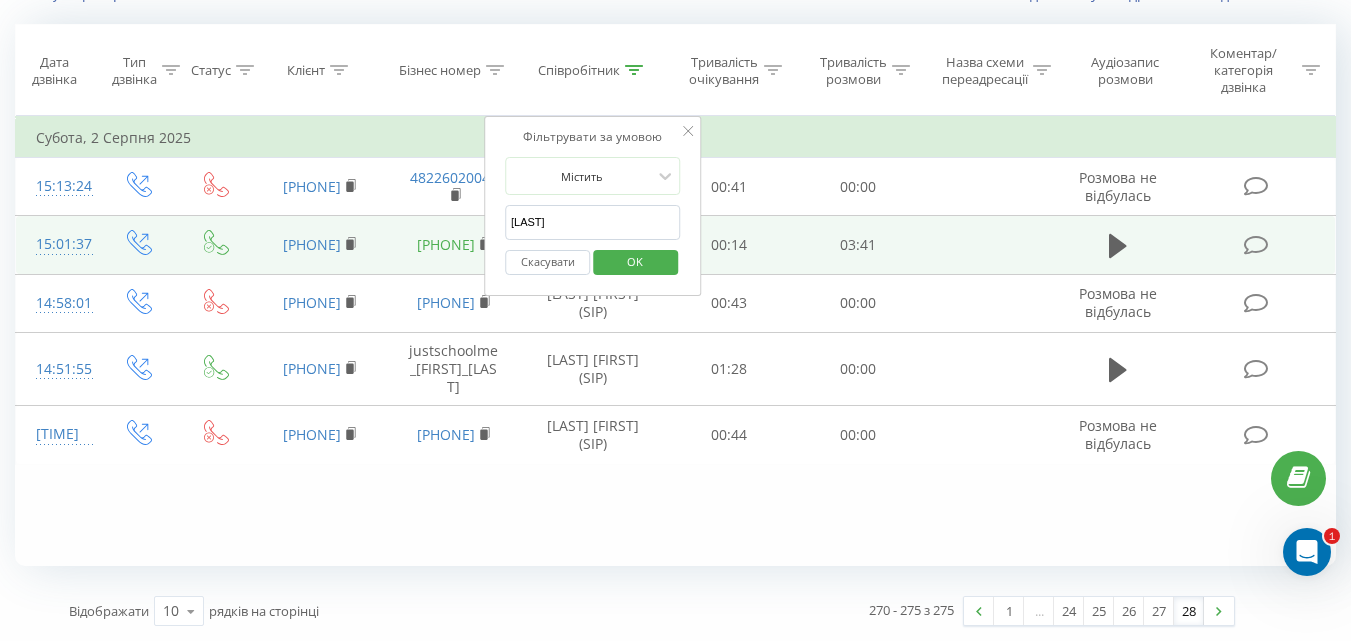 drag, startPoint x: 598, startPoint y: 226, endPoint x: 421, endPoint y: 236, distance: 177.28226 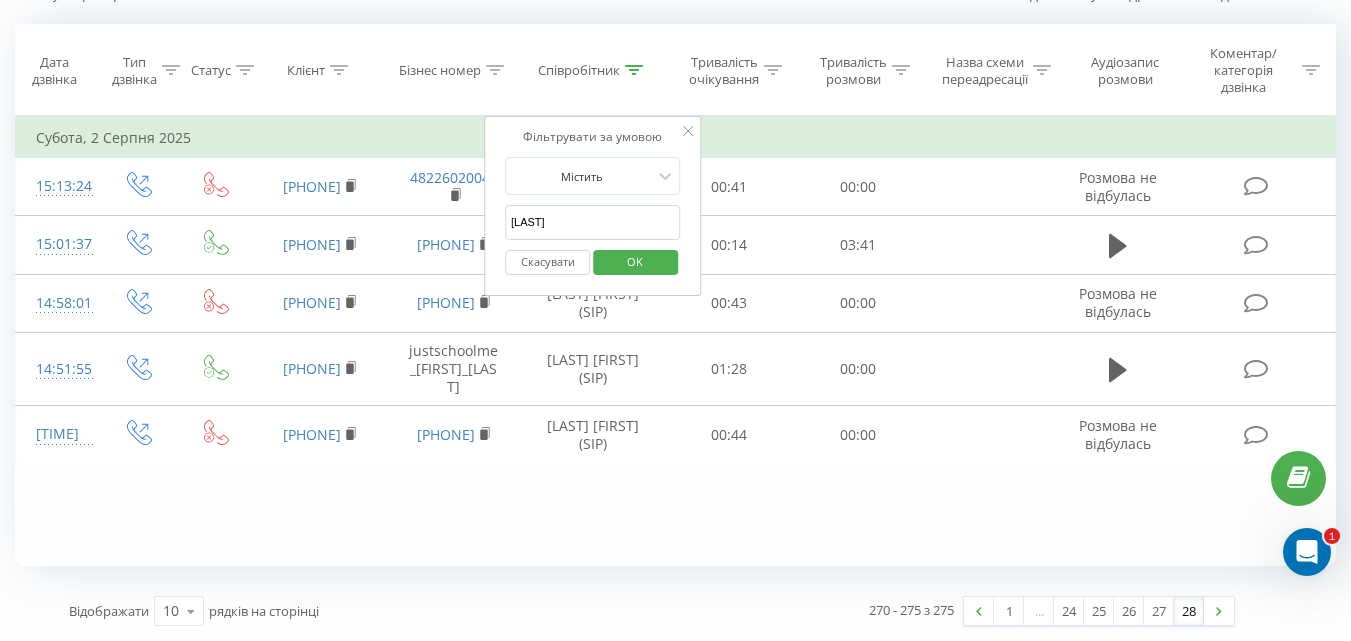 type on "[LAST]" 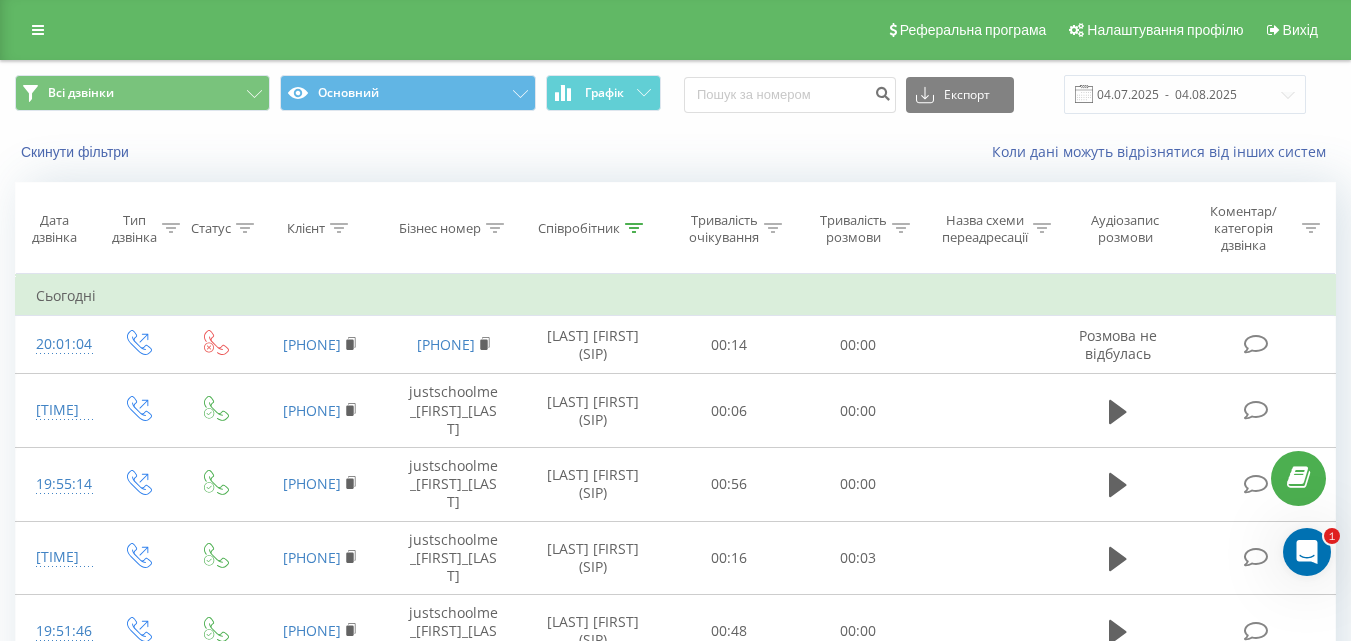 scroll, scrollTop: 455, scrollLeft: 0, axis: vertical 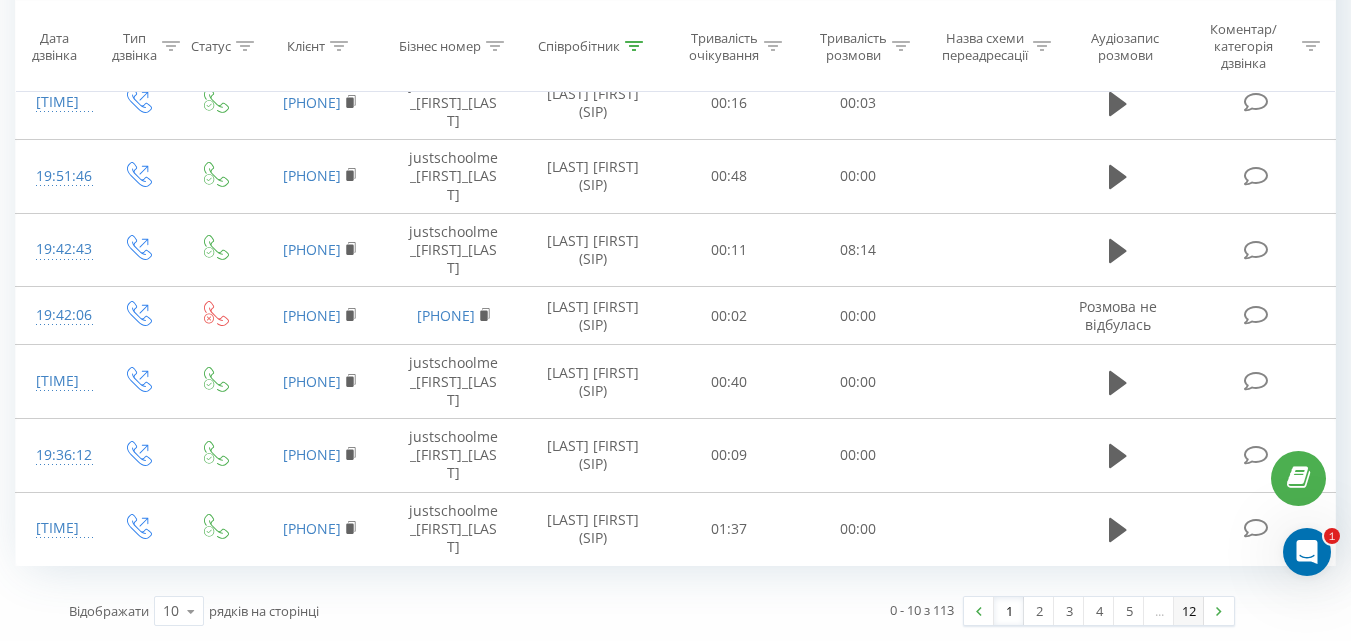 click on "12" at bounding box center (1189, 611) 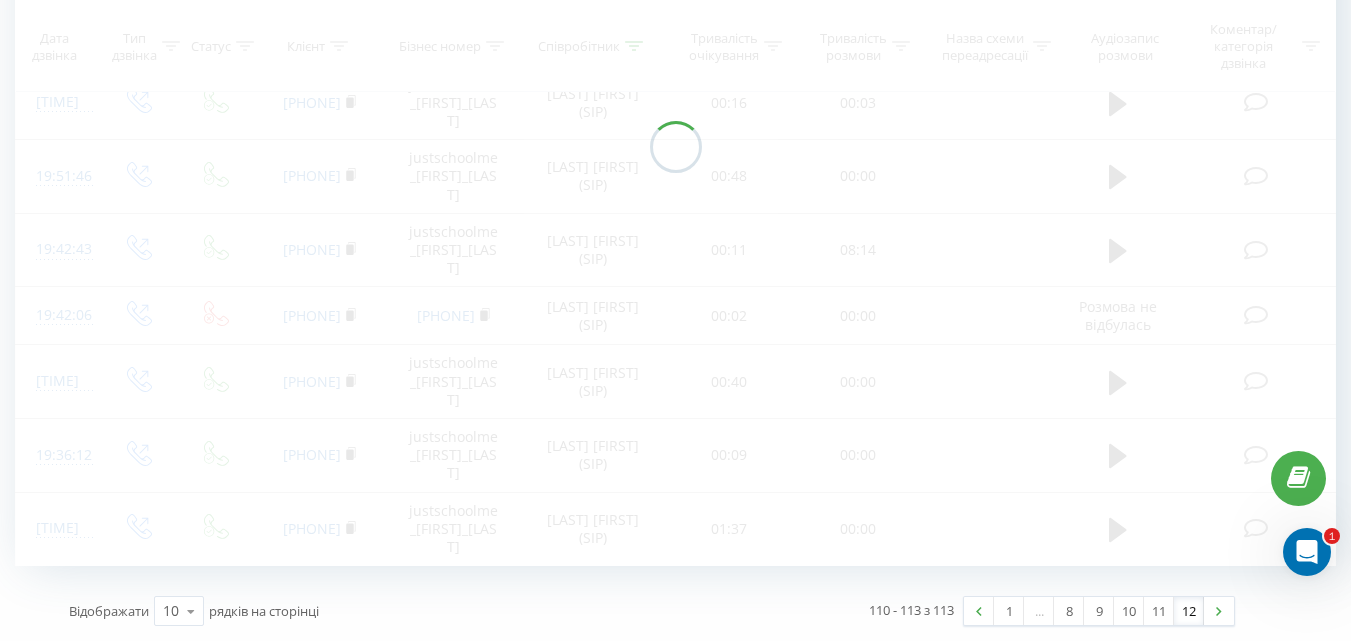 scroll, scrollTop: 132, scrollLeft: 0, axis: vertical 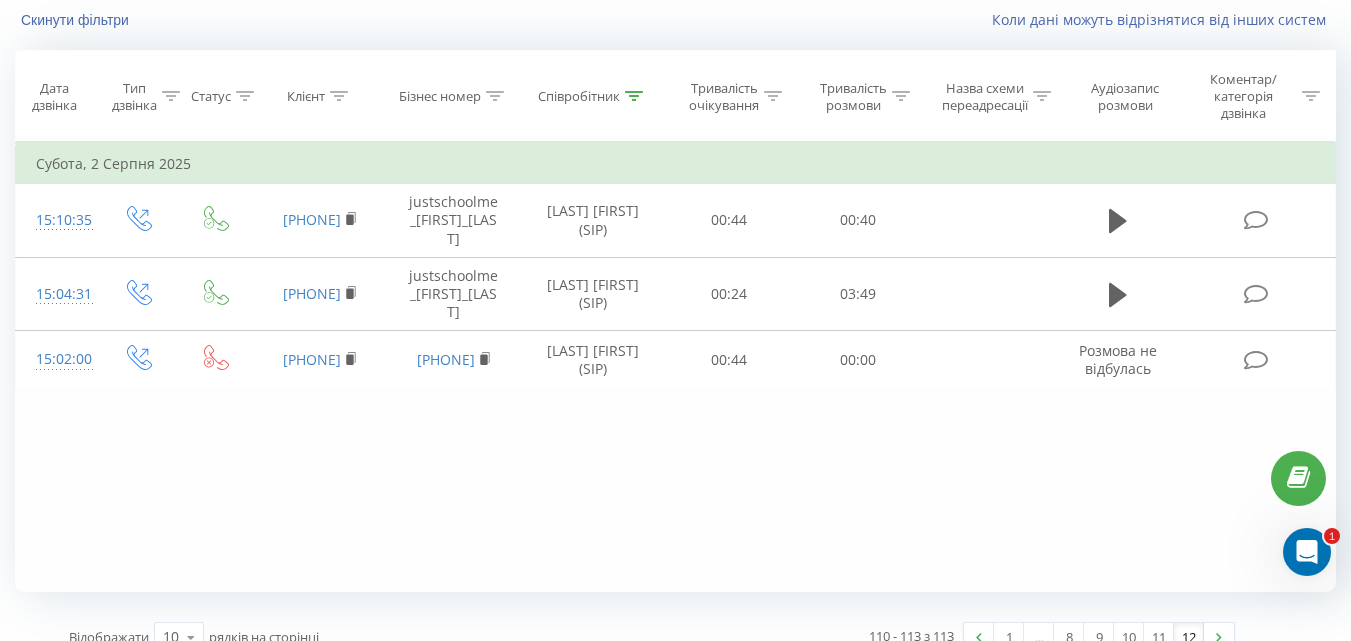click at bounding box center [634, 96] 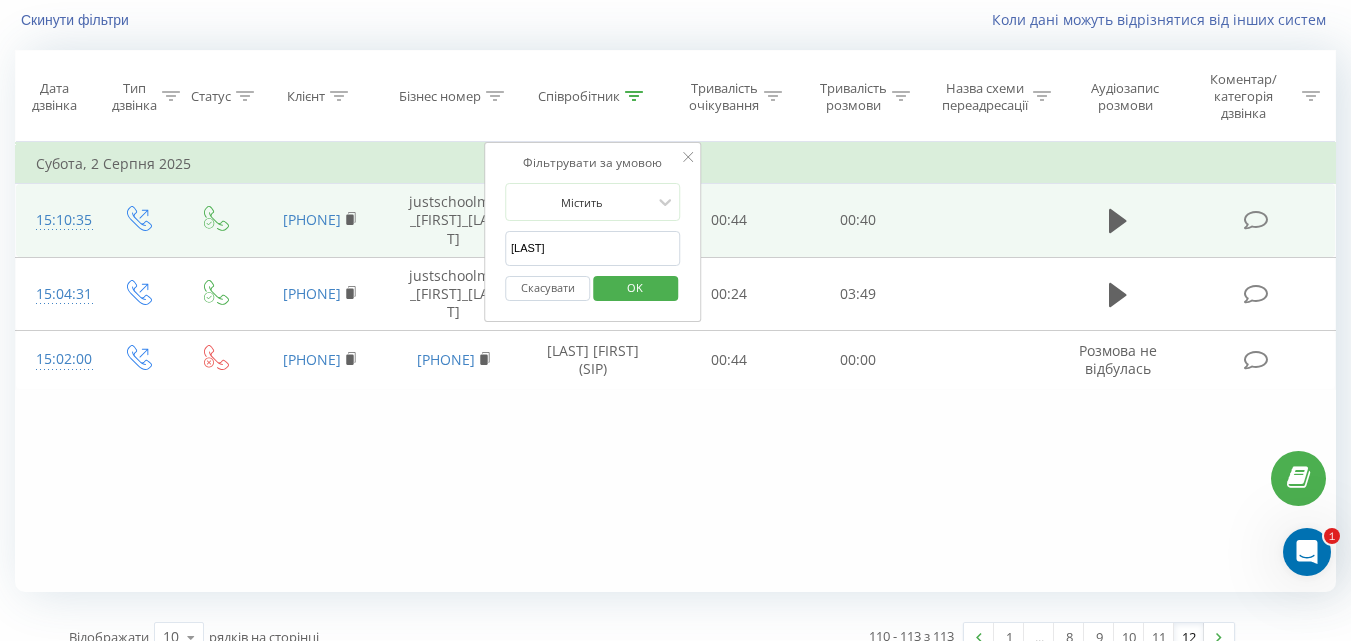 drag, startPoint x: 590, startPoint y: 251, endPoint x: 453, endPoint y: 250, distance: 137.00365 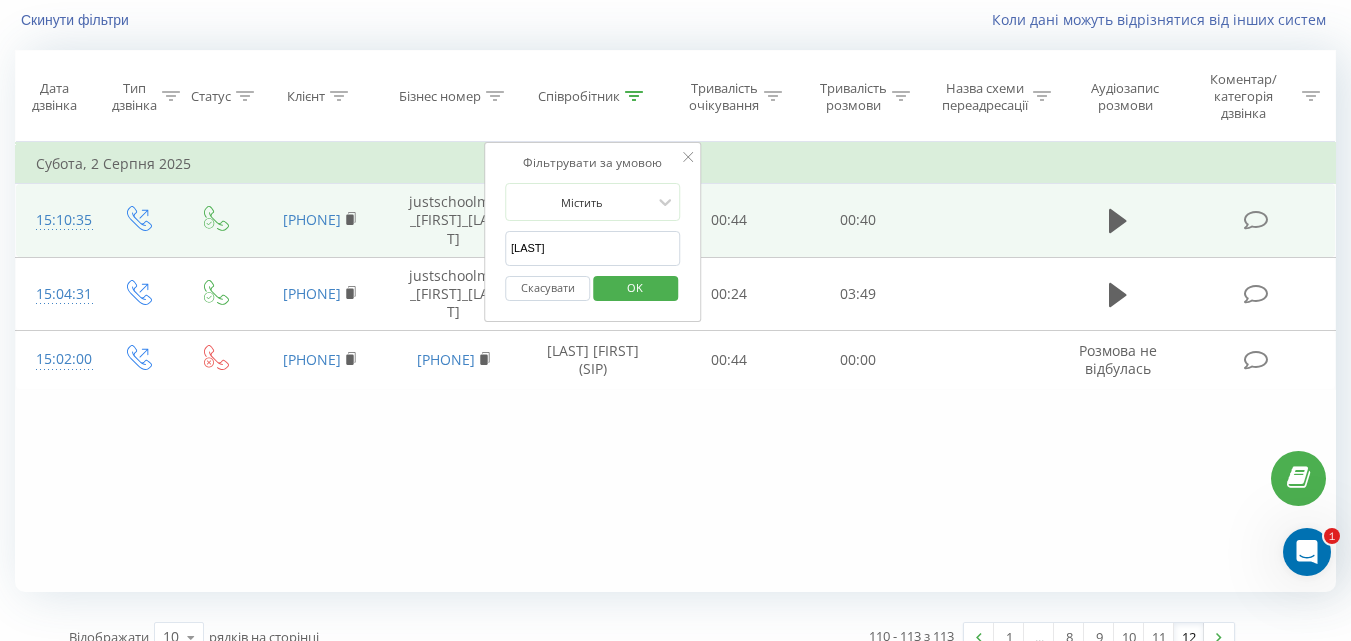 type on "K" 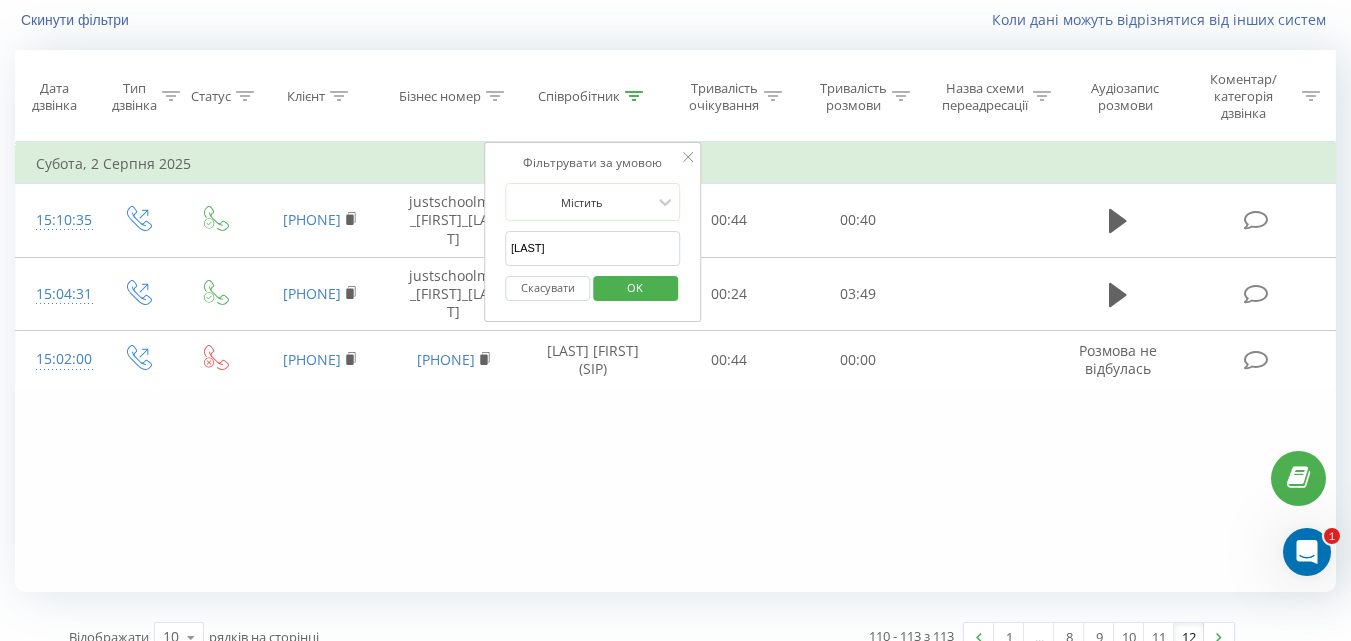 click on "OK" at bounding box center [635, 287] 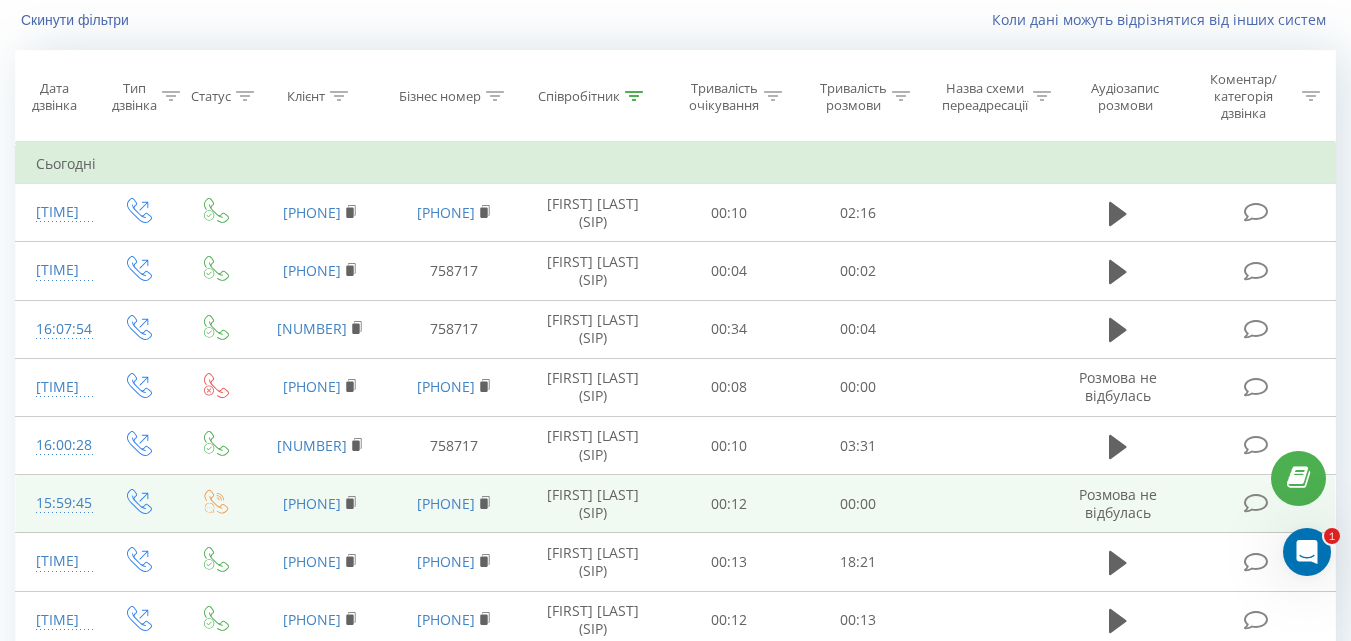 scroll, scrollTop: 332, scrollLeft: 0, axis: vertical 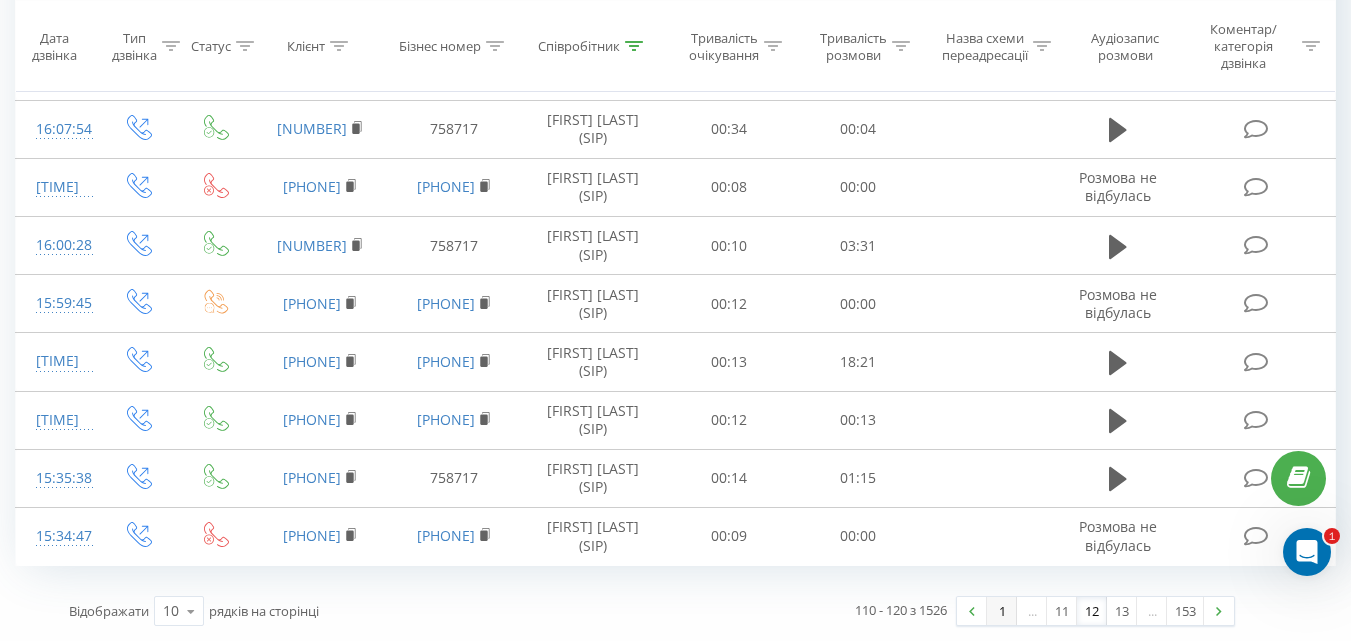 click on "1" at bounding box center [1002, 611] 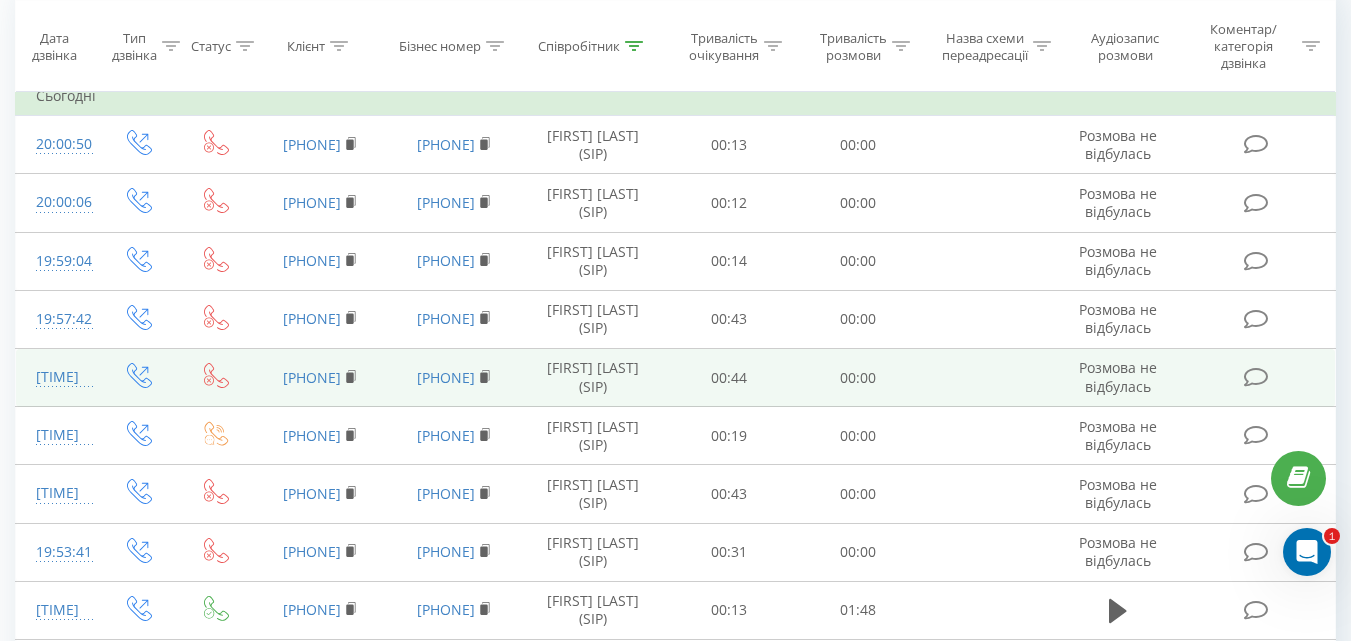 scroll, scrollTop: 332, scrollLeft: 0, axis: vertical 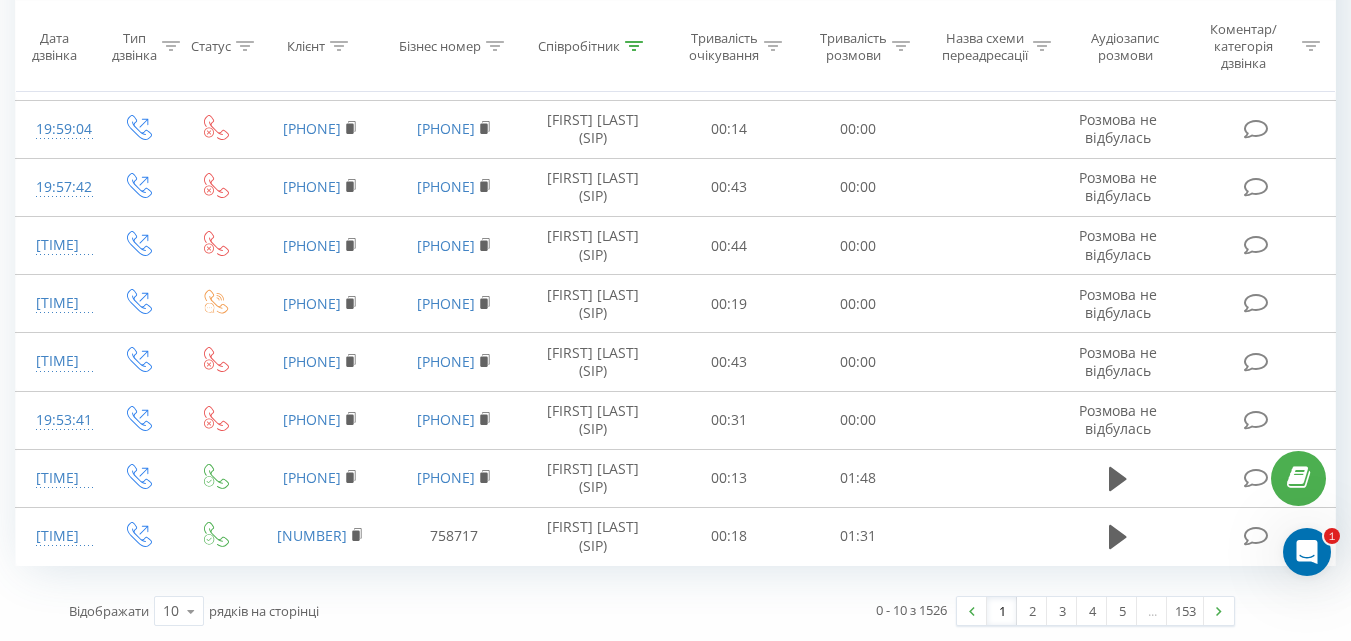 click on "1" at bounding box center [1002, 611] 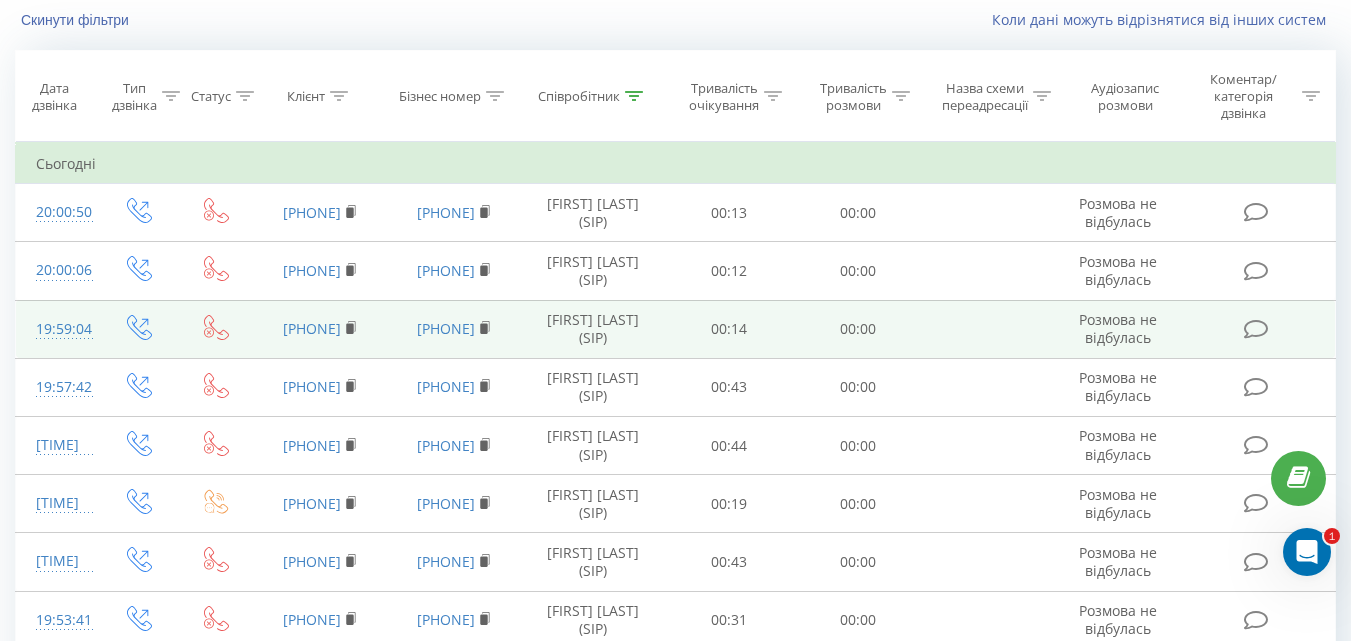 scroll, scrollTop: 332, scrollLeft: 0, axis: vertical 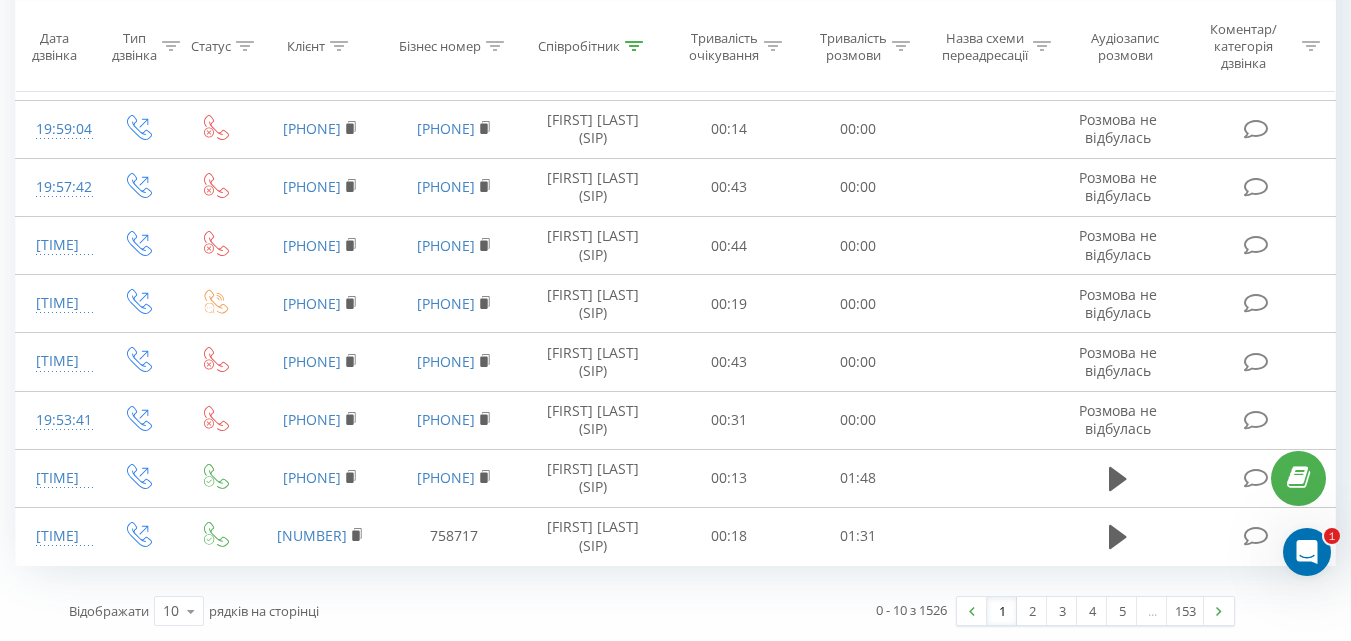 click on "153" at bounding box center (1185, 611) 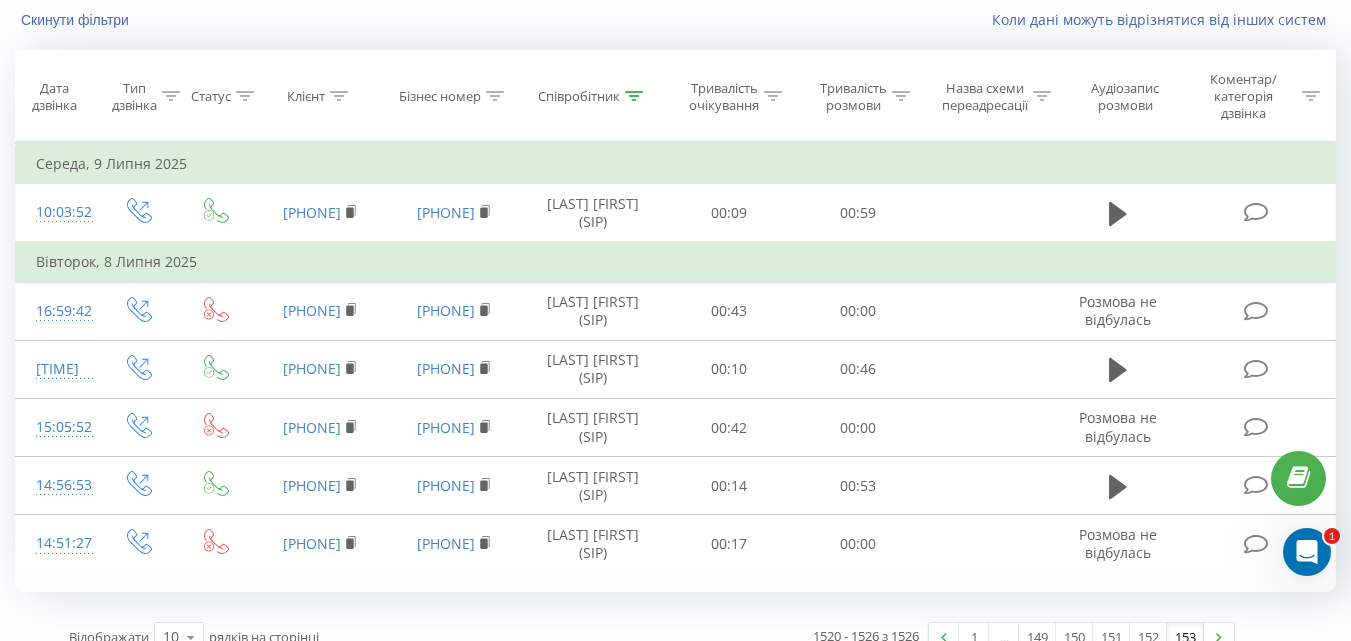 click 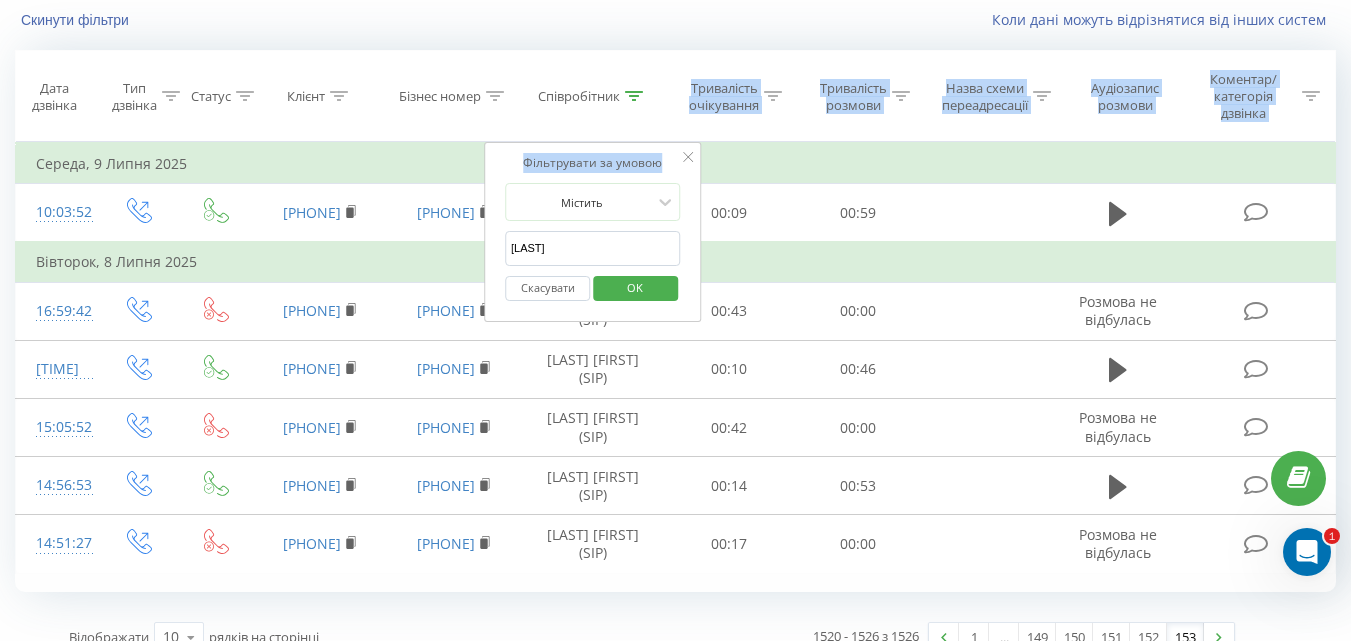 click on "[LAST]" at bounding box center [593, 248] 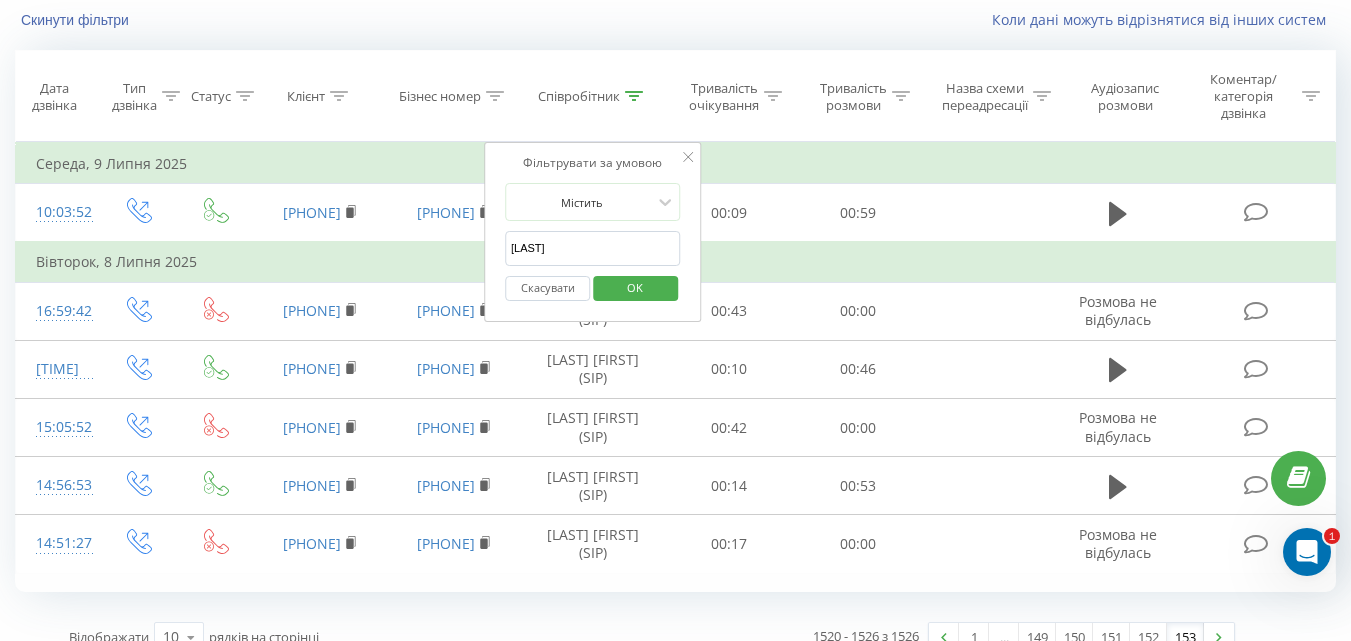 click on "[LAST]" at bounding box center [593, 248] 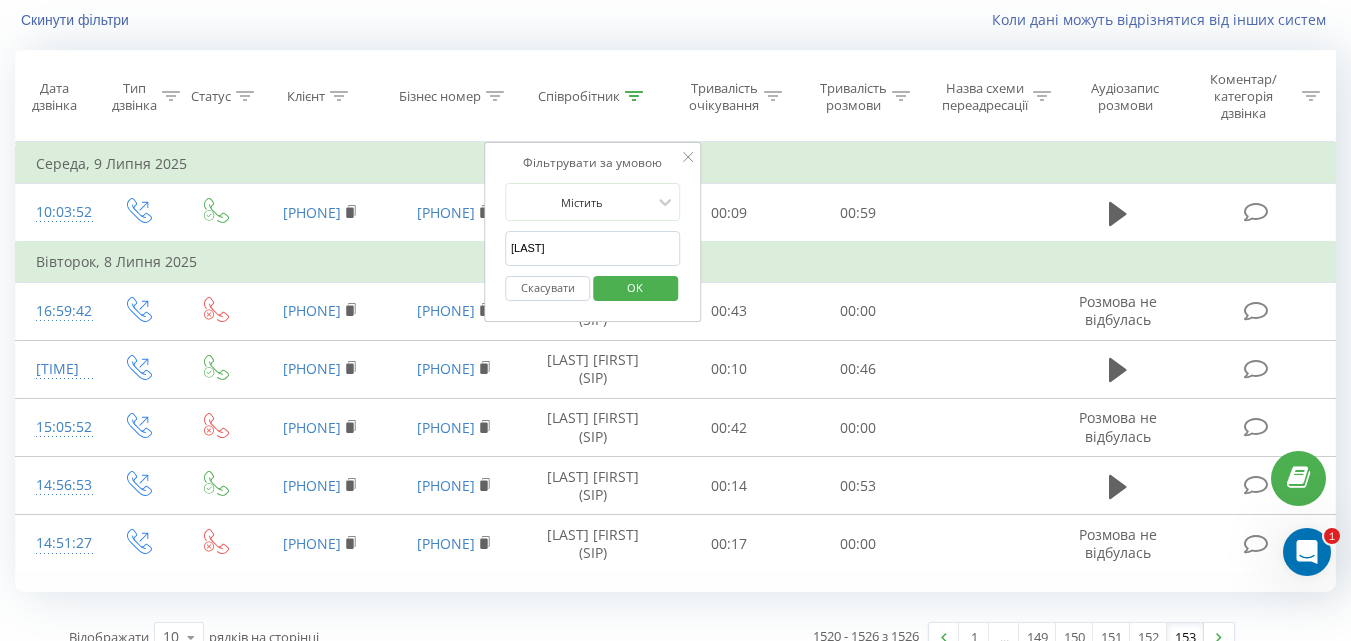 type on "[LAST]" 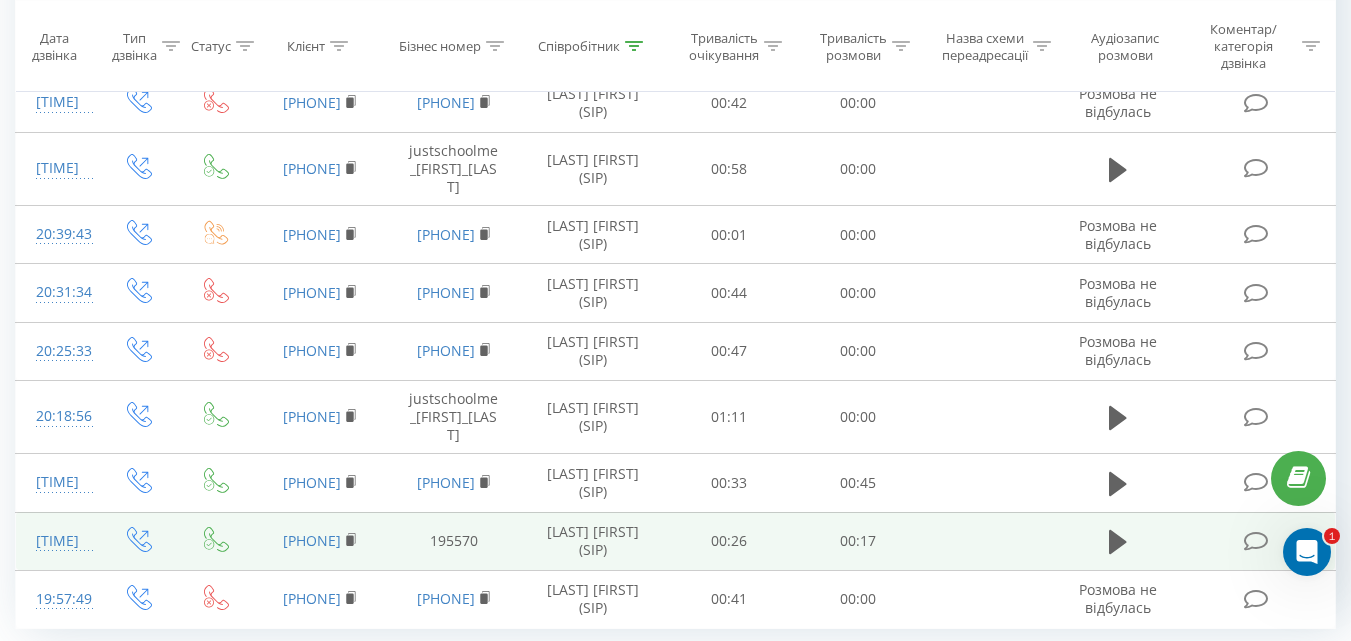 scroll, scrollTop: 363, scrollLeft: 0, axis: vertical 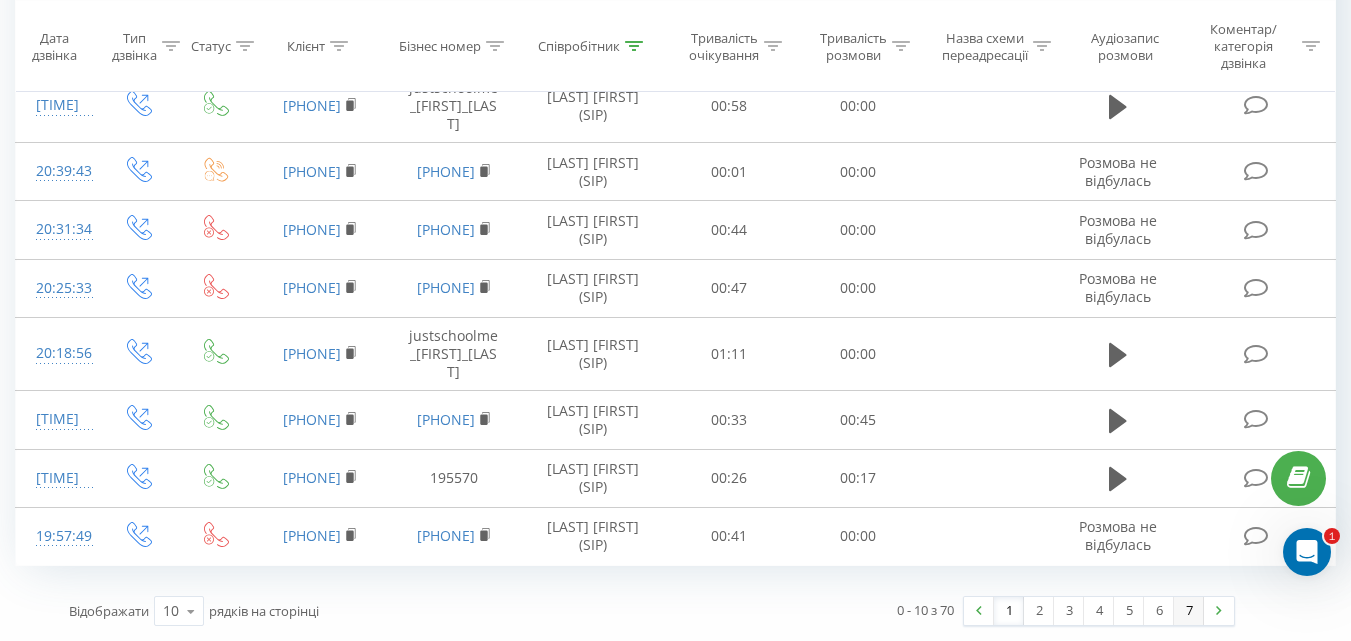 click on "7" at bounding box center [1189, 611] 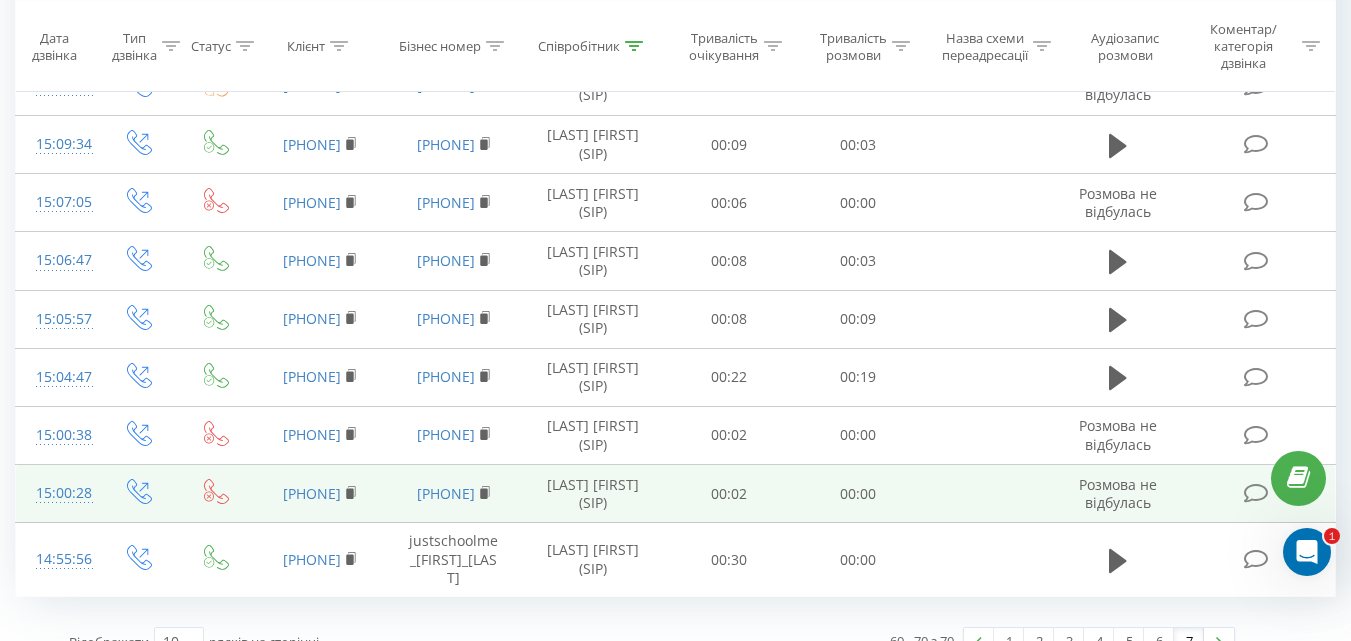 scroll, scrollTop: 363, scrollLeft: 0, axis: vertical 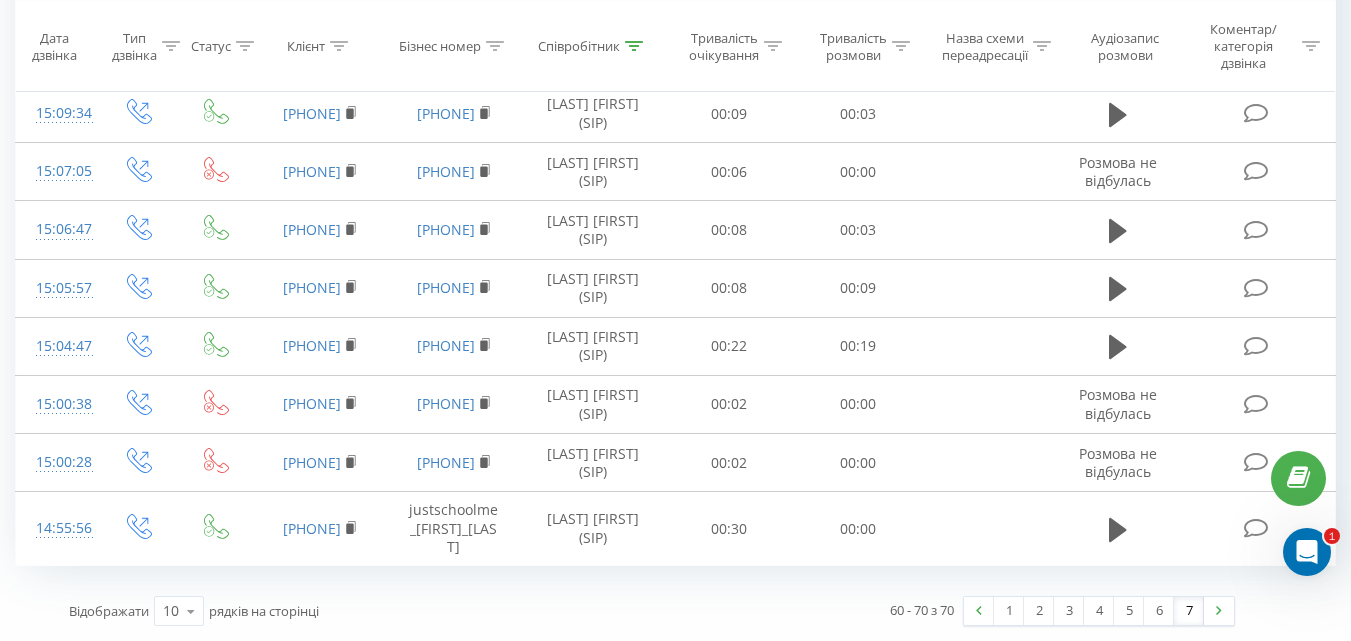 click 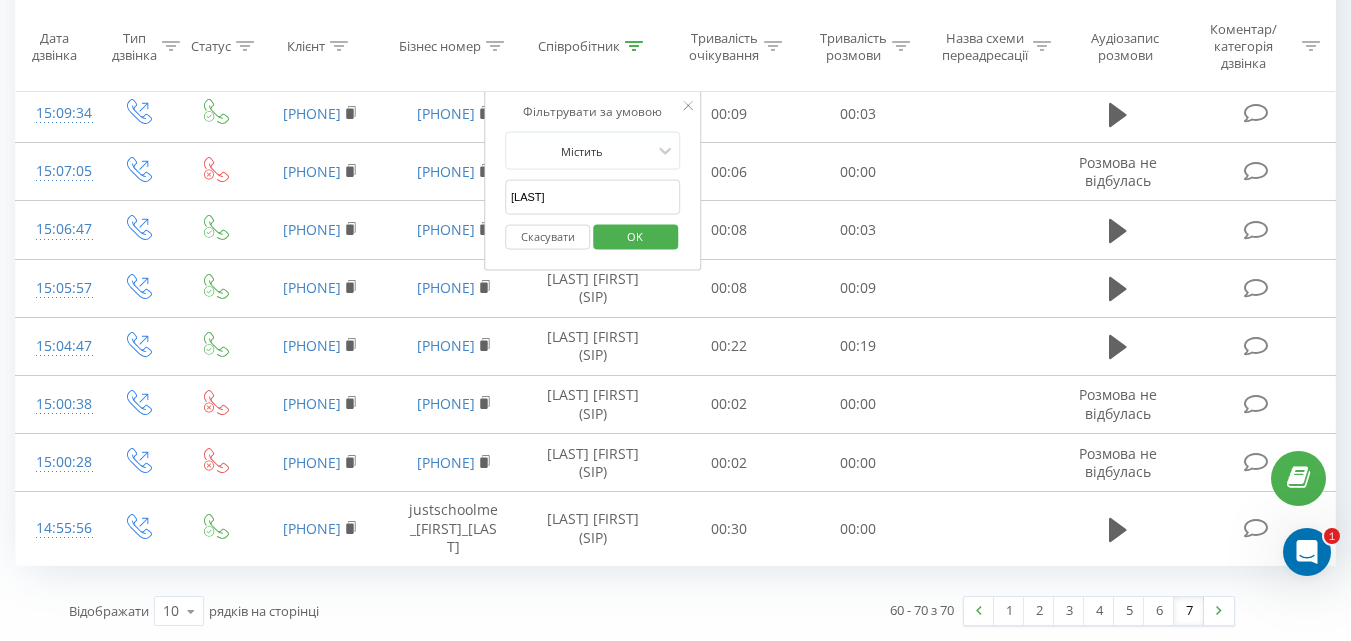 drag, startPoint x: 579, startPoint y: 196, endPoint x: 485, endPoint y: 219, distance: 96.77293 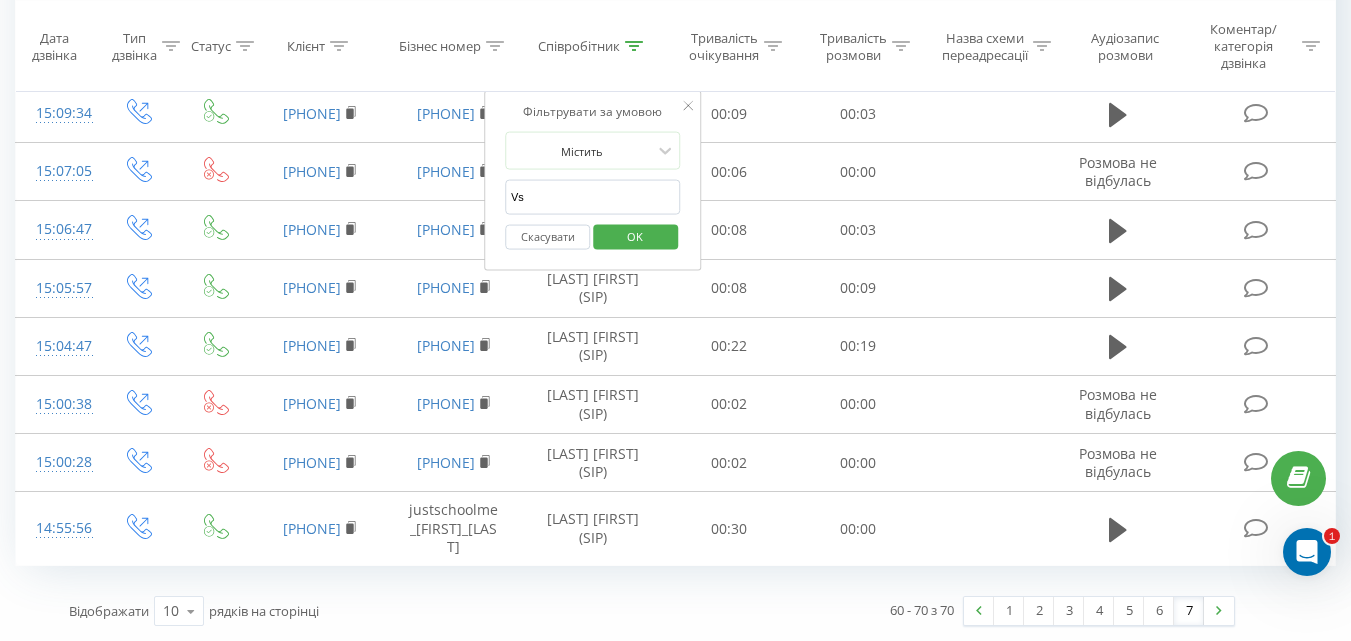 type on "V" 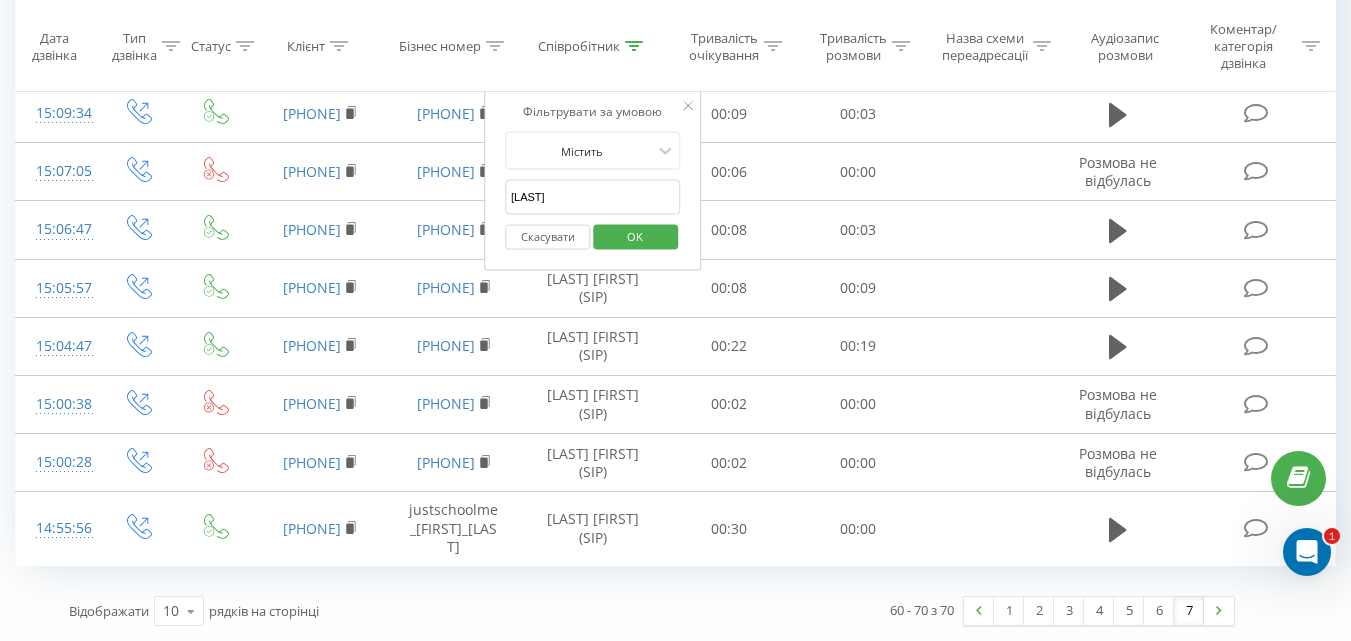 type on "[LAST]" 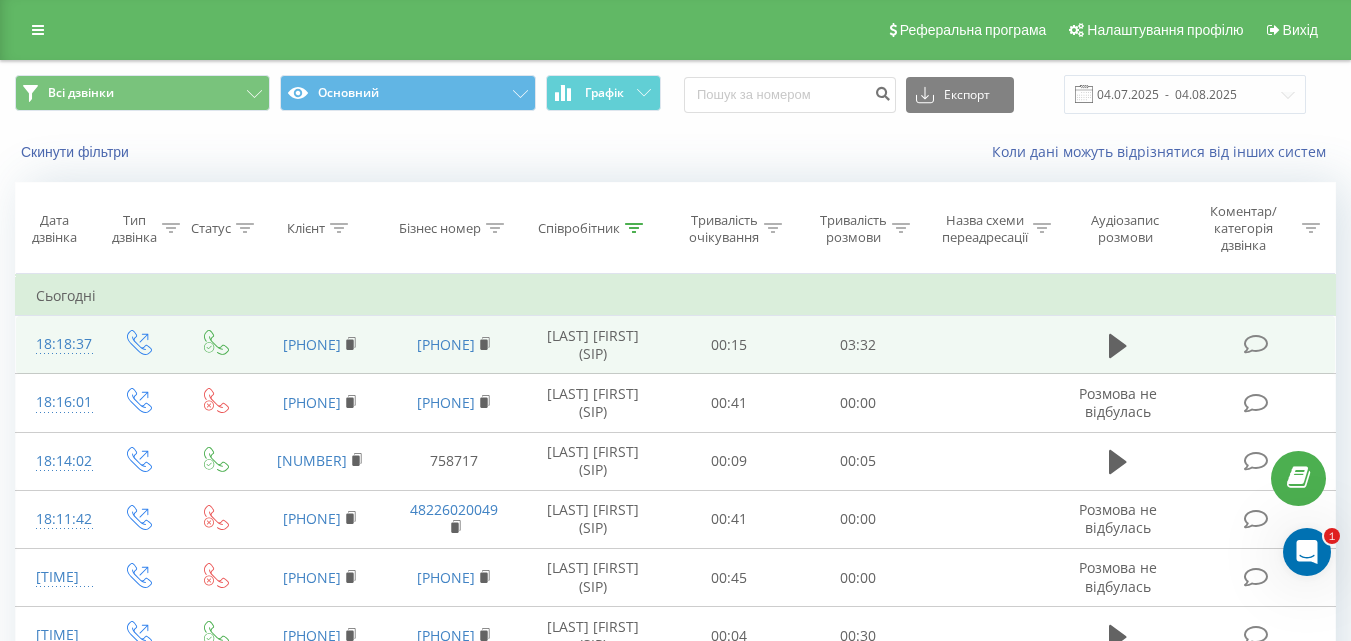 scroll, scrollTop: 332, scrollLeft: 0, axis: vertical 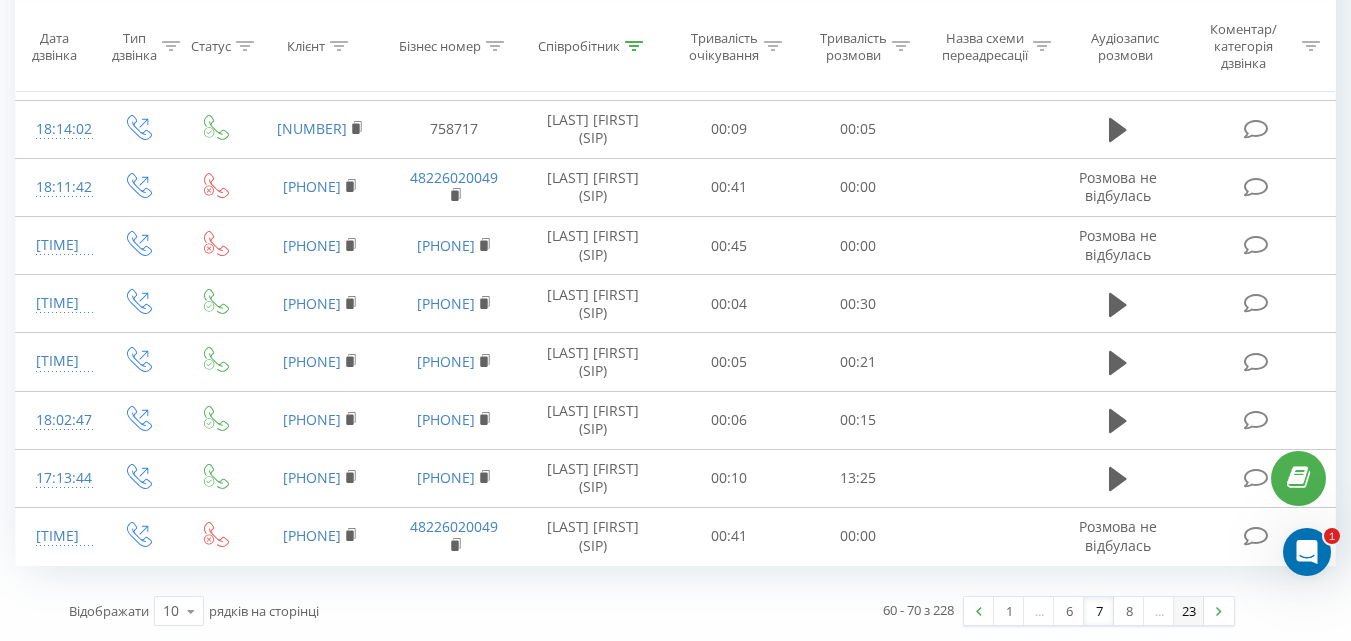 click on "23" at bounding box center [1189, 611] 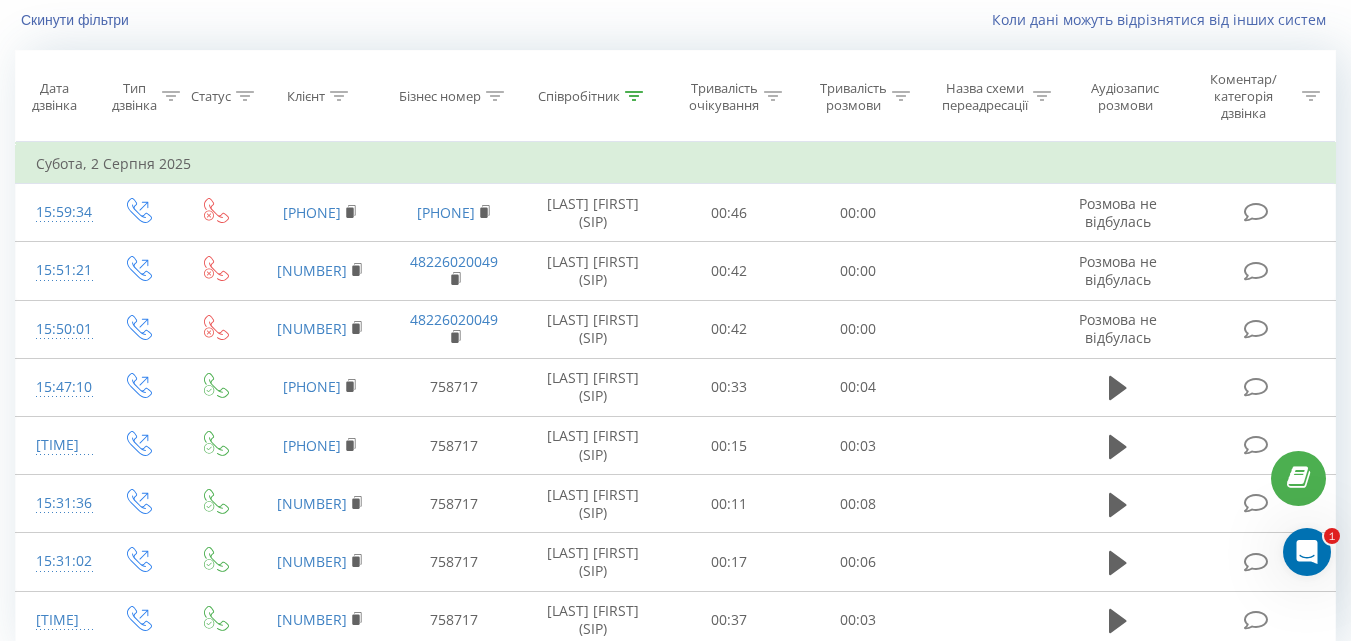 scroll, scrollTop: 216, scrollLeft: 0, axis: vertical 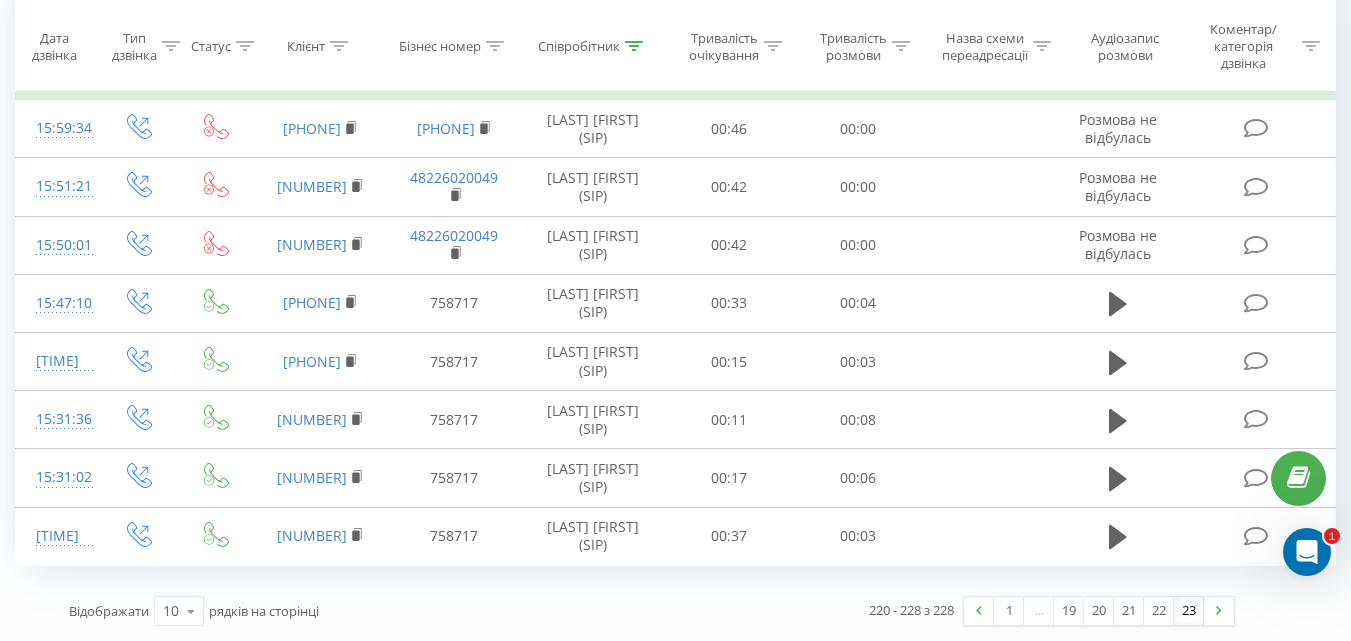 click on "23" at bounding box center (1189, 611) 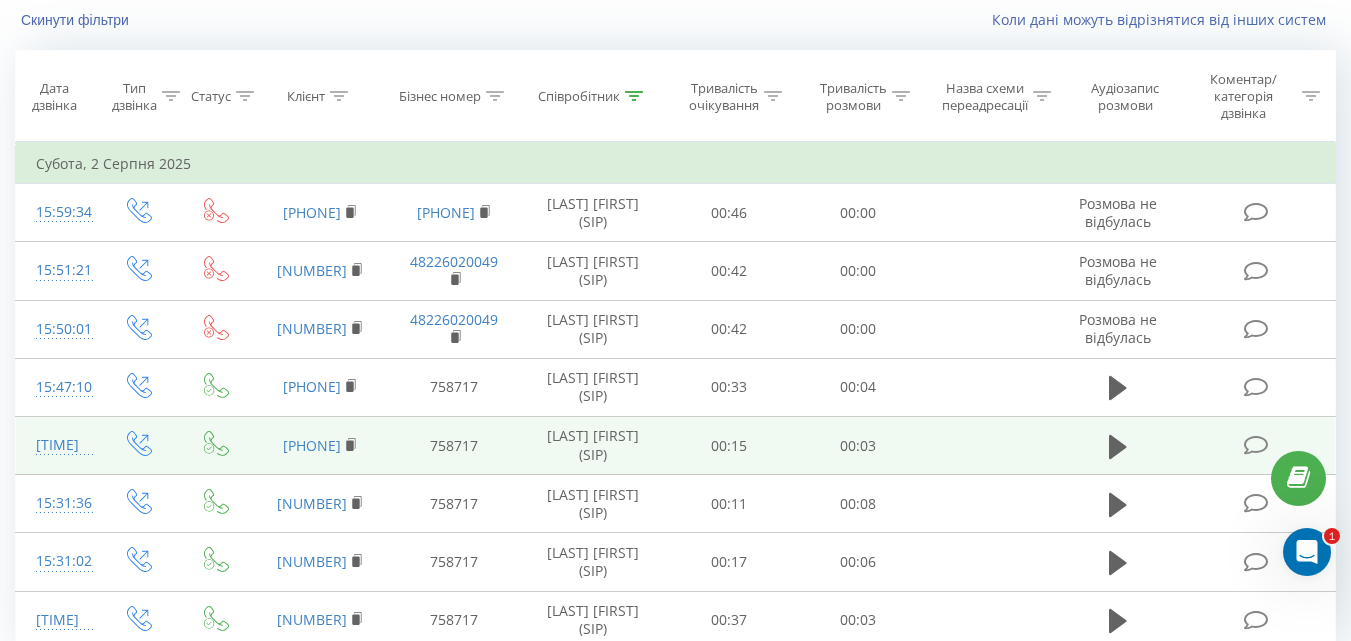 scroll, scrollTop: 216, scrollLeft: 0, axis: vertical 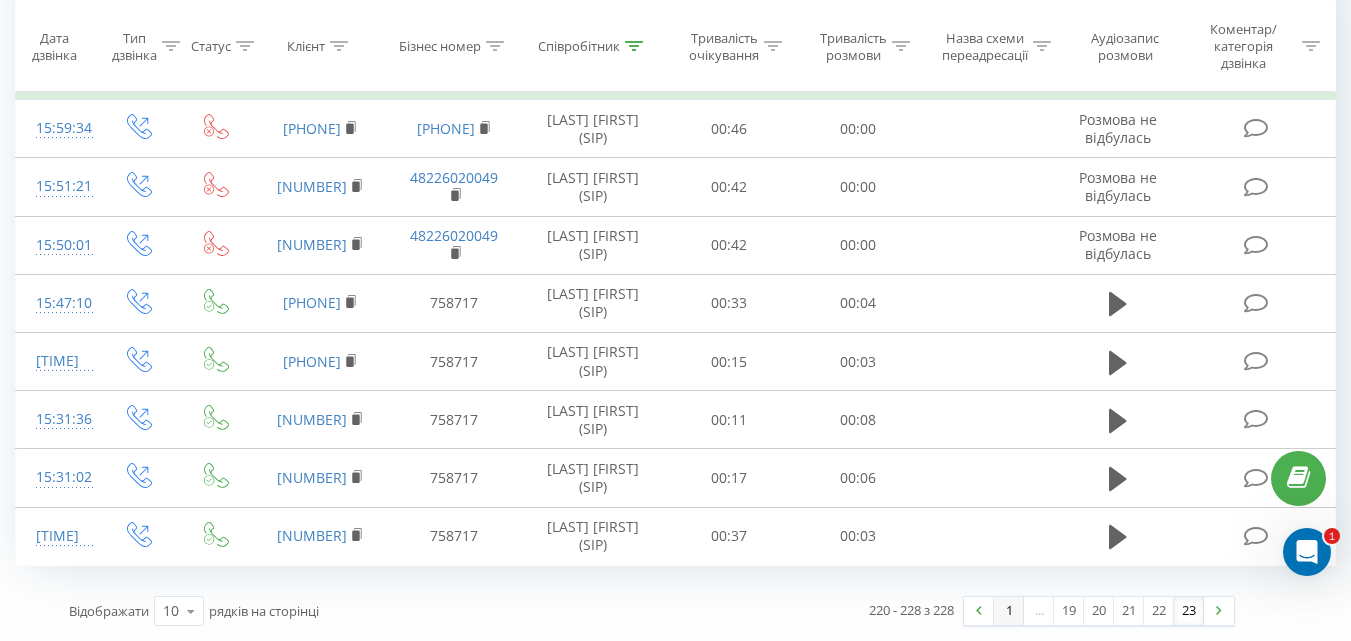 click on "1" at bounding box center [1009, 611] 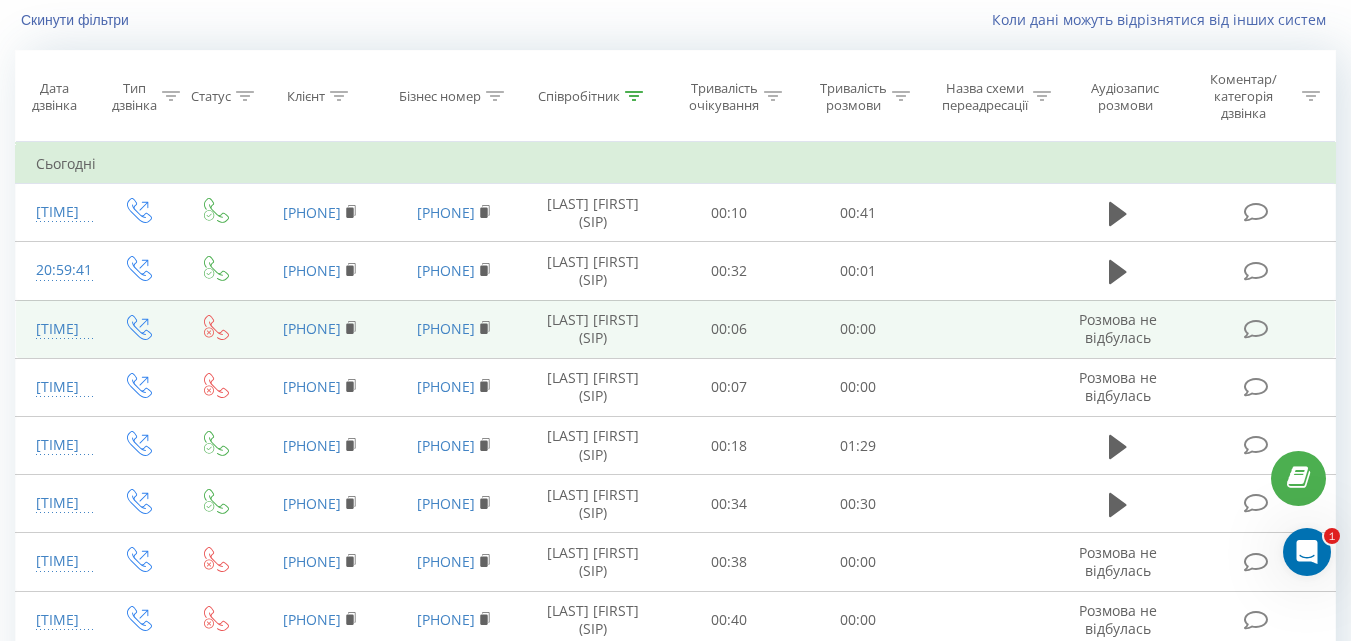scroll, scrollTop: 32, scrollLeft: 0, axis: vertical 